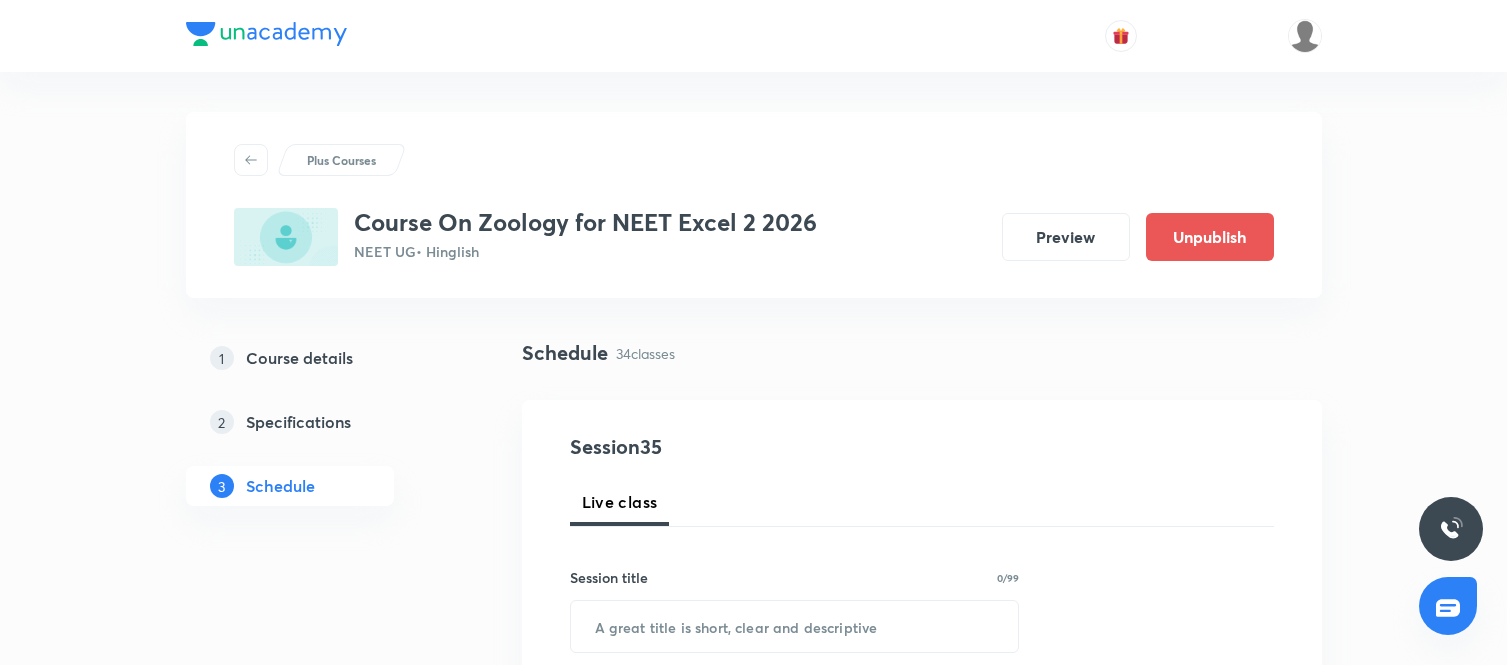 scroll, scrollTop: 117, scrollLeft: 0, axis: vertical 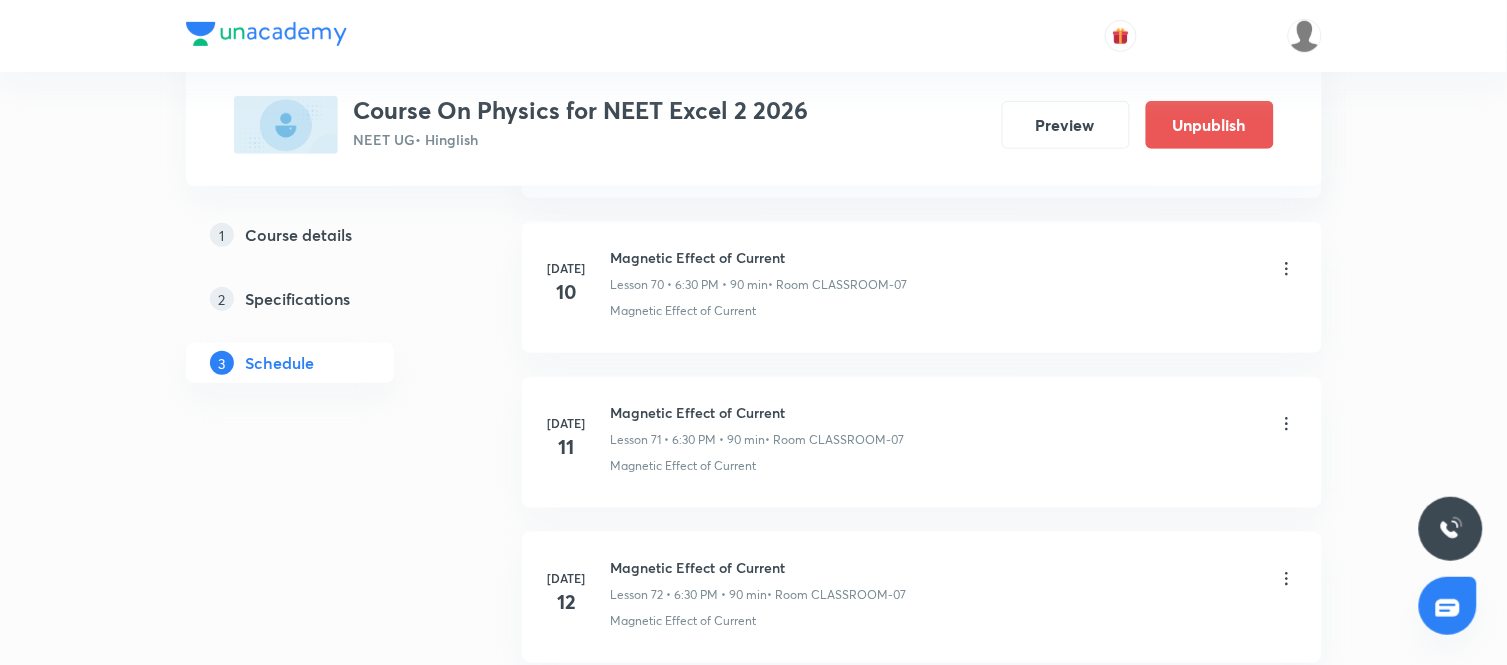 click on "Plus Courses Course On Physics for NEET Excel 2 2026 NEET UG  • Hinglish Preview Unpublish 1 Course details 2 Specifications 3 Schedule Schedule 72  classes Session  73 Live class Session title 0/99 ​ Schedule for Jul 10, 2025, 10:32 AM ​ Duration (in minutes) ​   Session type Online Offline Room Select centre room Sub-concepts Select concepts that wil be covered in this session Add Cancel Apr 1 Electrostatics Lesson 1 • 3:00 PM • 90 min  • Room CLASSROOM-05 Electrostatic Pressure Apr 2 Electrostatics Lesson 2 • 3:00 PM • 90 min  • Room CLASSROOM-05 Electrostatics Apr 3 Electrostatics Lesson 3 • 3:00 PM • 90 min  • Room CLASSROOM-05 Electrostatics Apr 4 Electrostatics Lesson 4 • 3:00 PM • 90 min  • Room CLASSROOM-05 Electrostatics Apr 5 Electrostatics Lesson 5 • 3:00 PM • 90 min  • Room CLASSROOM-05 Electrostatics Apr 7 Electrostatics Lesson 6 • 6:30 PM • 90 min  • Room CLASSROOM-05 Electrostatics Apr 8 Electrostatics Lesson 7 • 6:30 PM • 90 min Apr 10 Apr" at bounding box center [753, -5532] 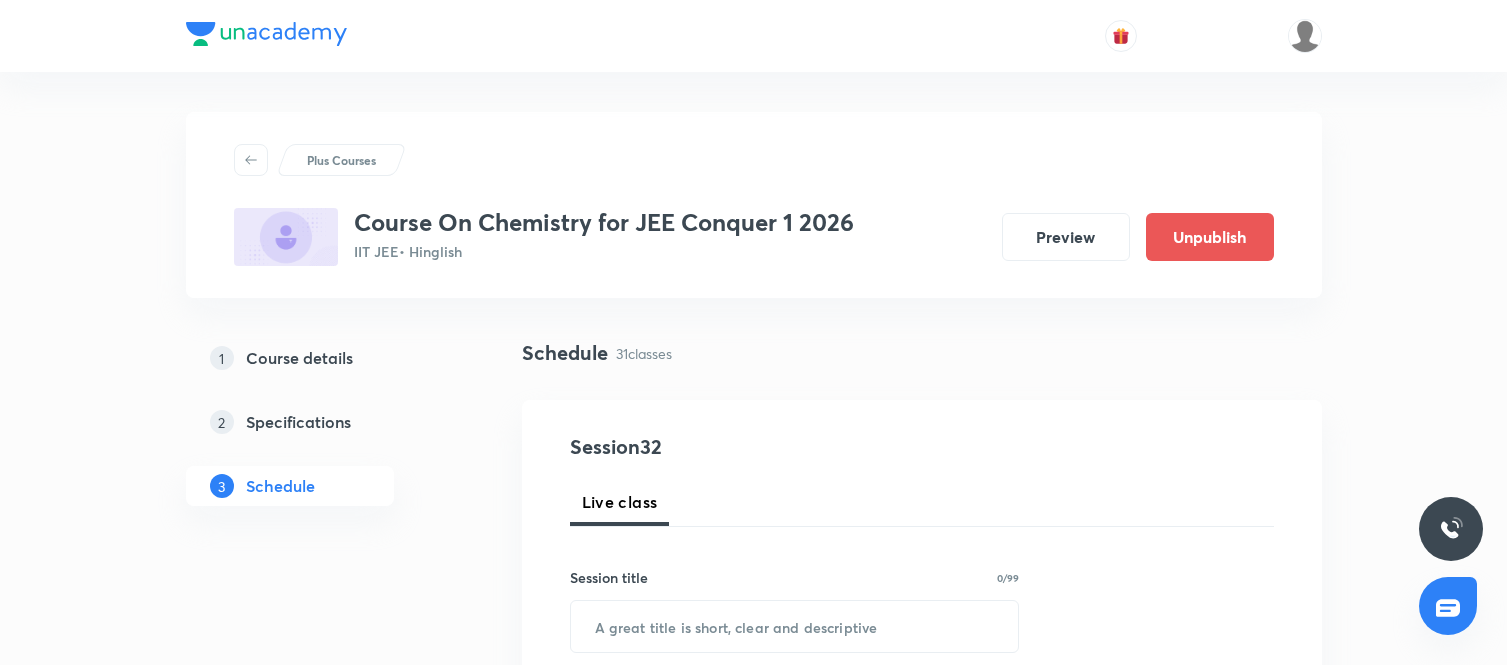 scroll, scrollTop: 535, scrollLeft: 0, axis: vertical 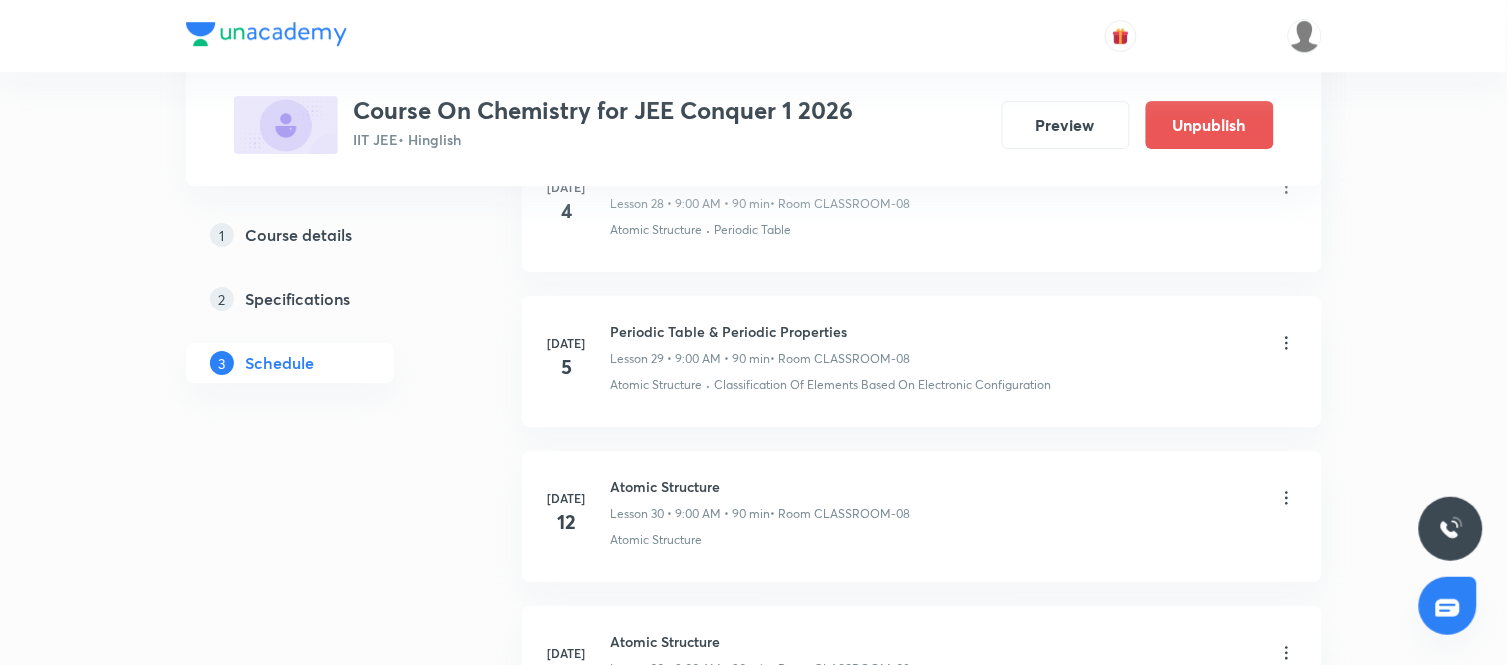 click 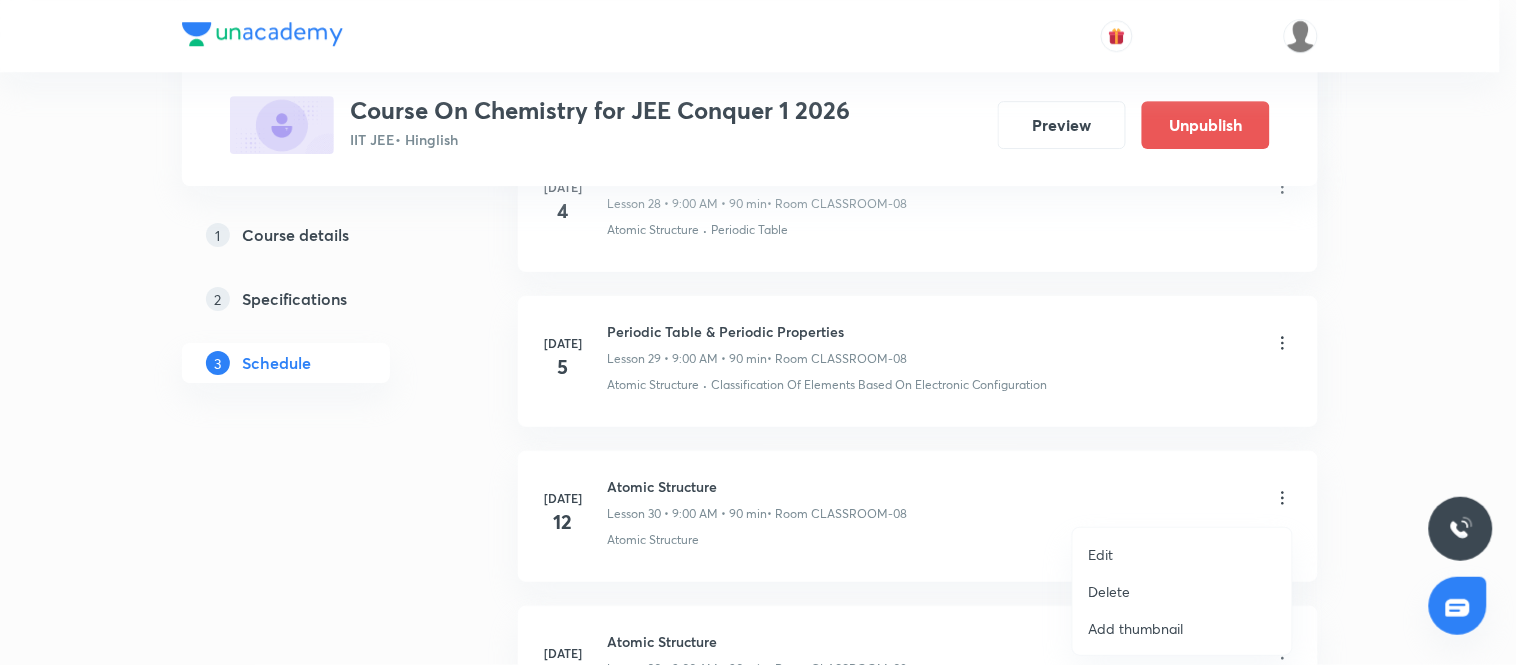 click at bounding box center [758, 332] 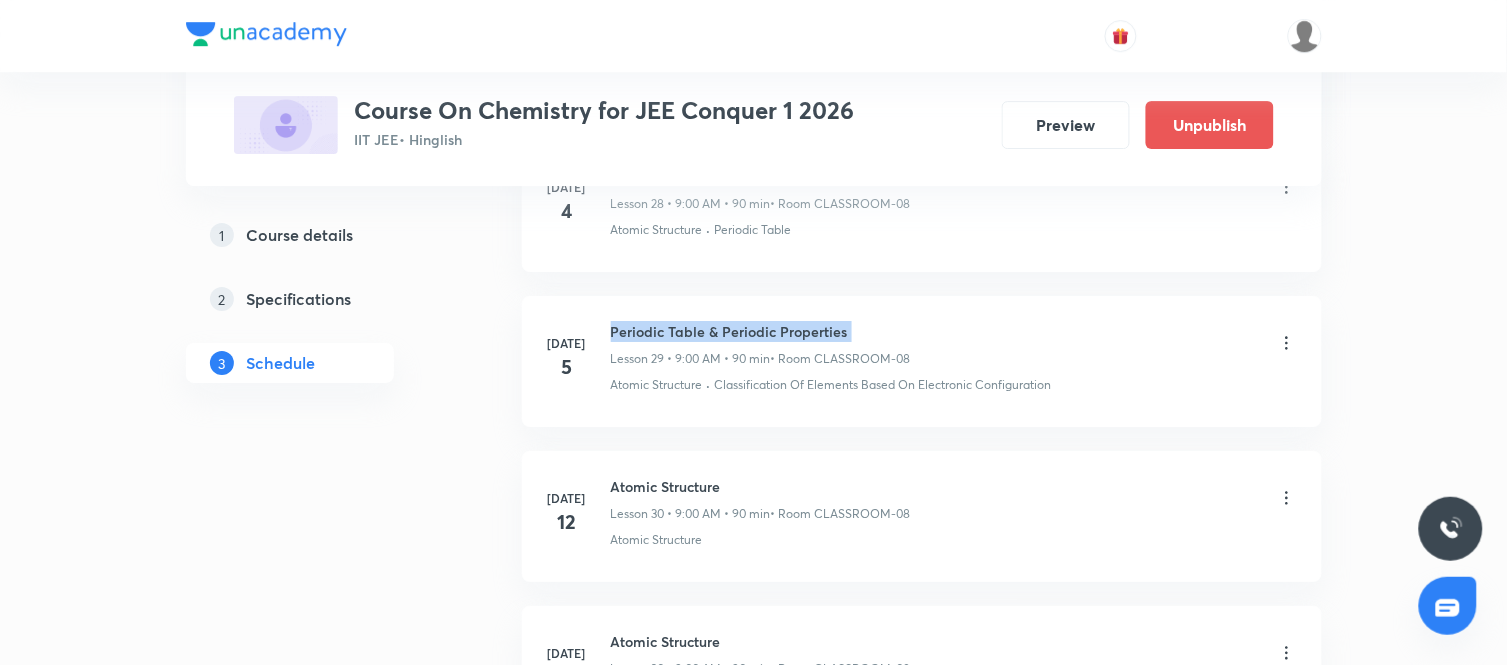 click on "Periodic Table & Periodic Properties" at bounding box center [761, 331] 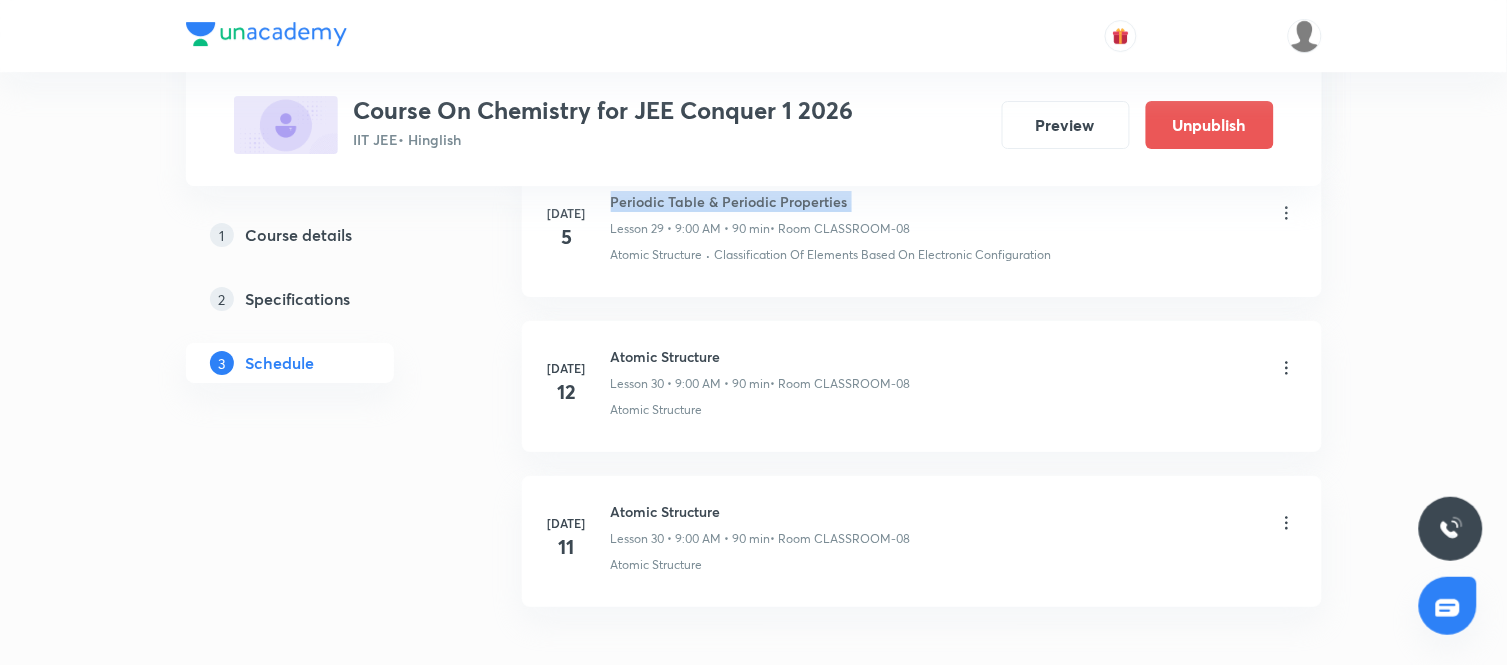scroll, scrollTop: 5644, scrollLeft: 0, axis: vertical 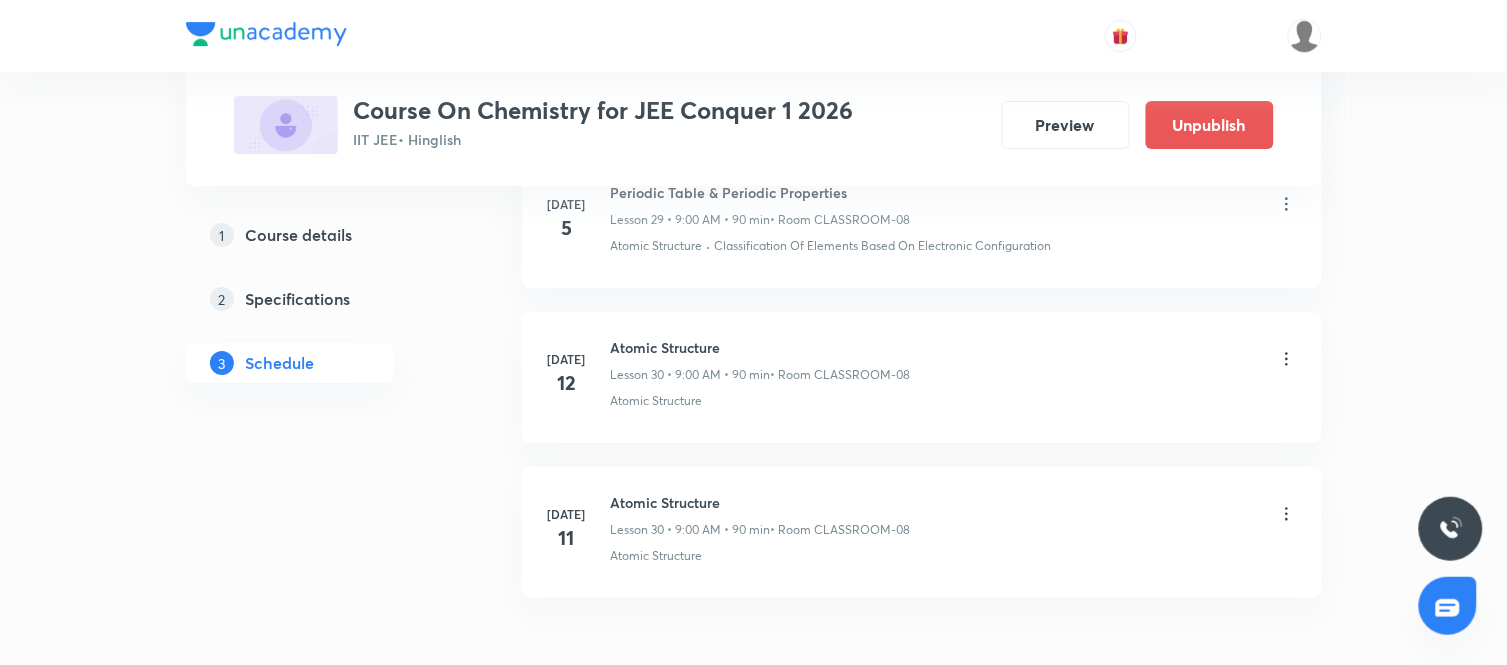 click 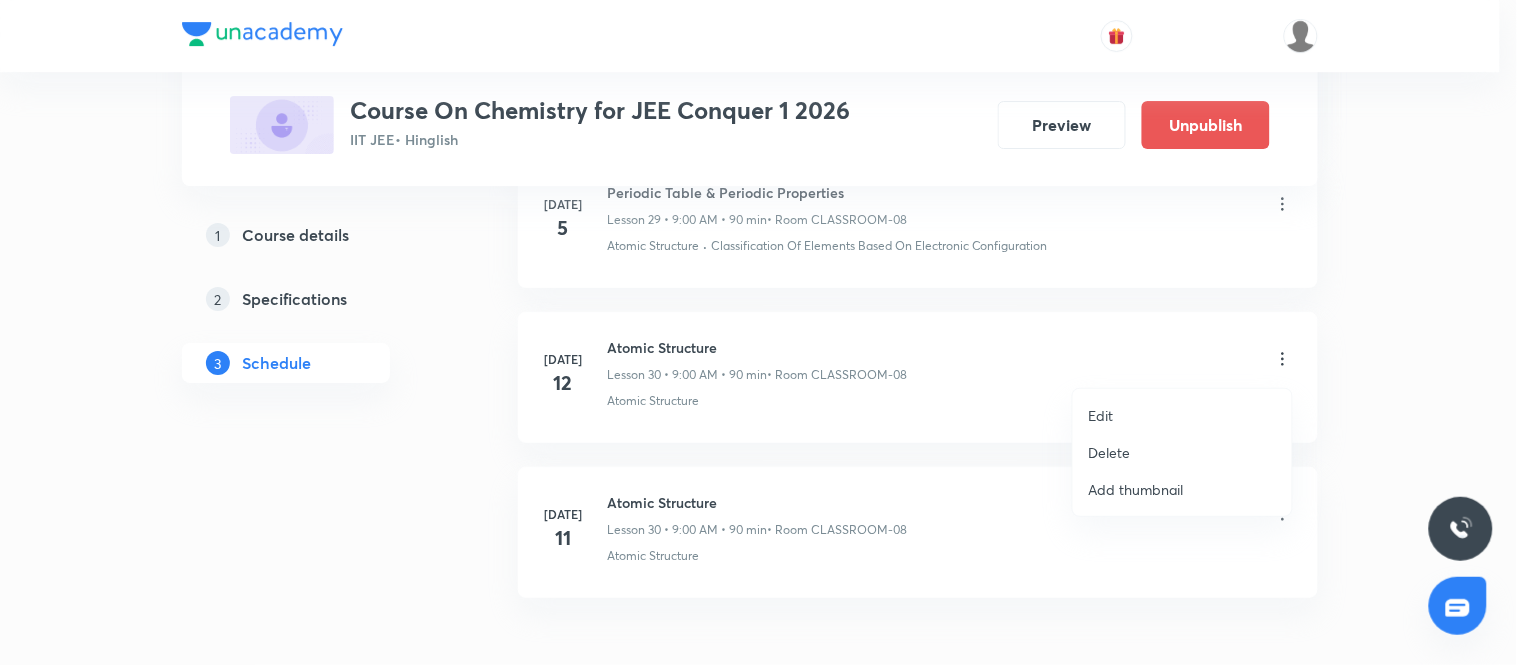 click on "Edit" at bounding box center (1101, 415) 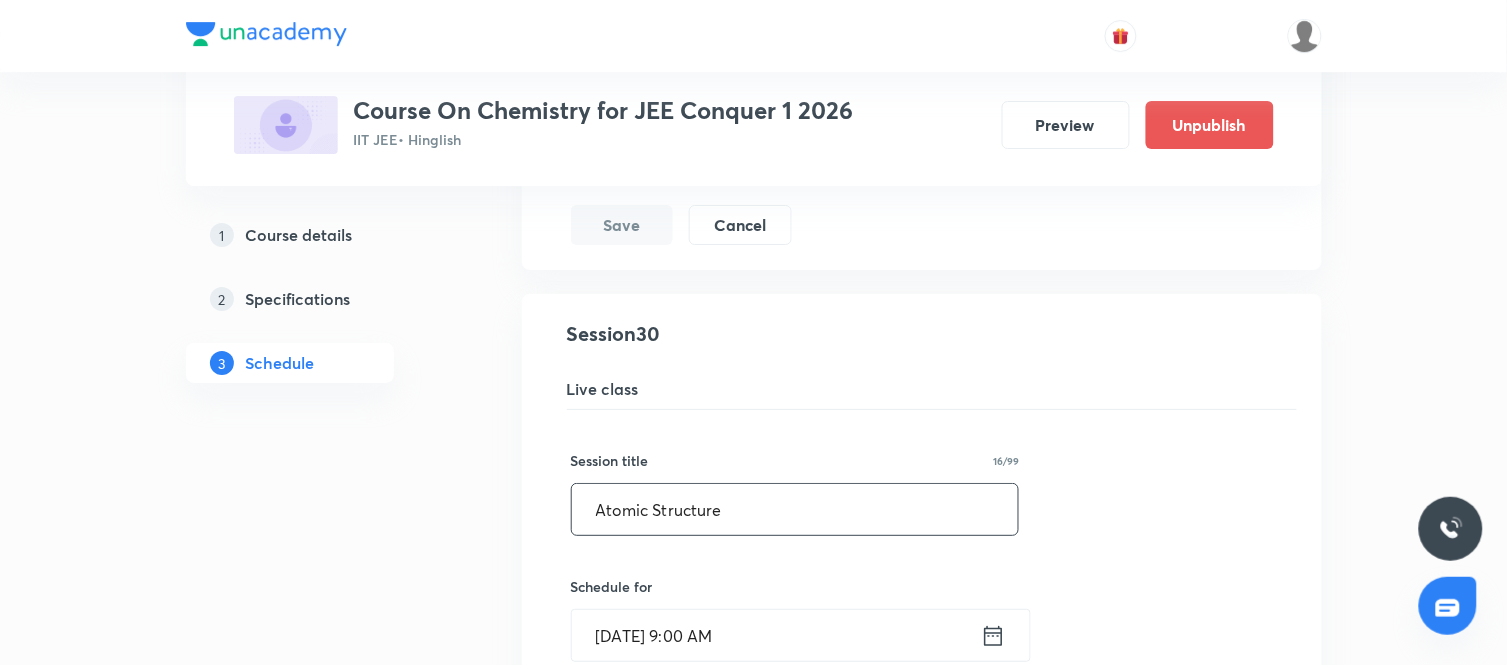 click on "Atomic Structure" at bounding box center (795, 509) 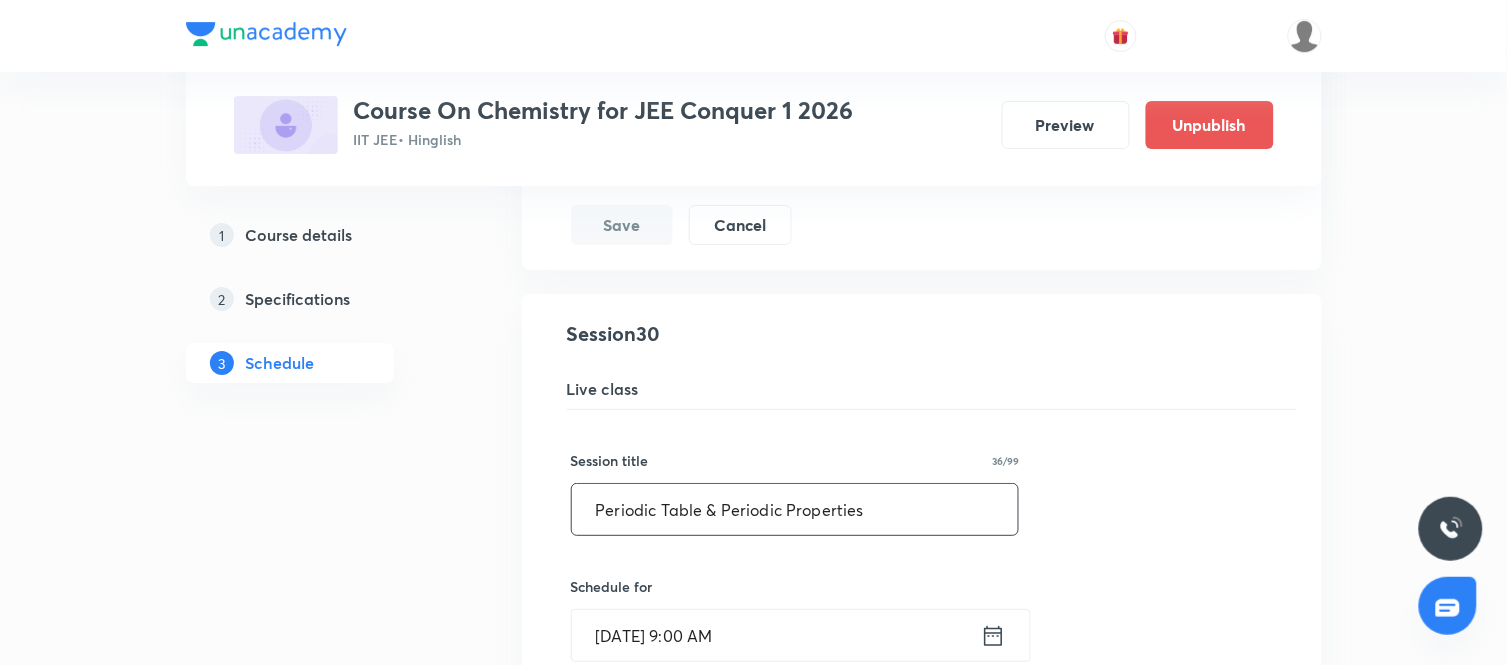type on "Periodic Table & Periodic Properties" 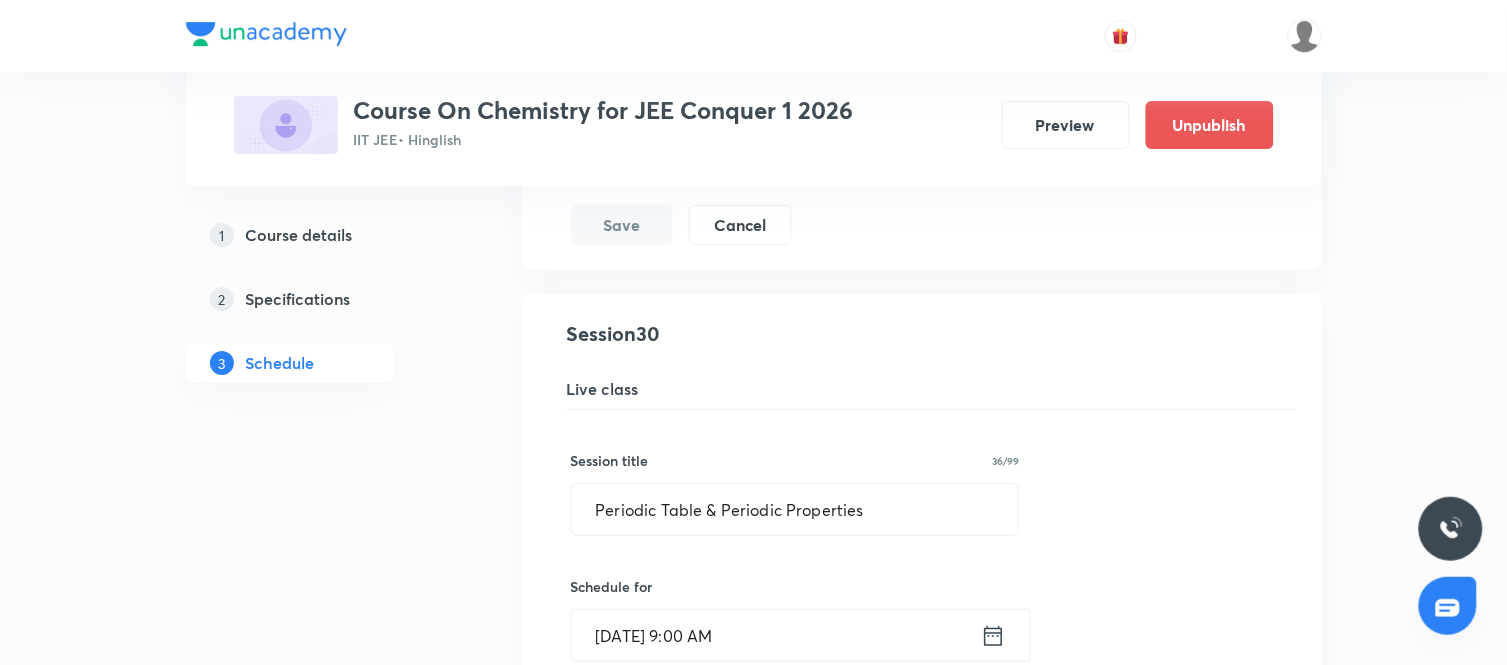 click on "Session title 36/99 Periodic Table & Periodic Properties ​ Schedule for Jul 12, 2025, 9:00 AM ​ Duration (in minutes) 90 ​   Session type Online Offline Room CLASSROOM-08 Sub-concepts Select concepts that wil be covered in this session Save Cancel" at bounding box center [922, 834] 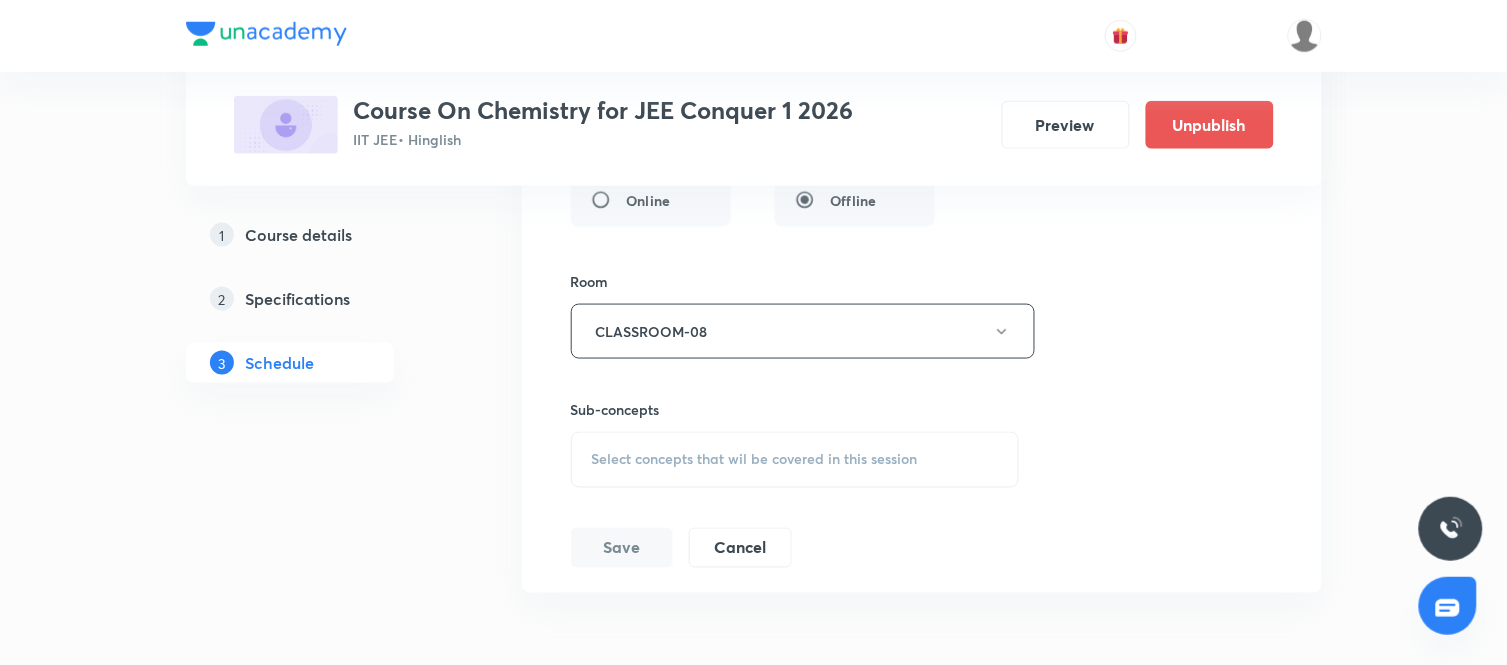 scroll, scrollTop: 6335, scrollLeft: 0, axis: vertical 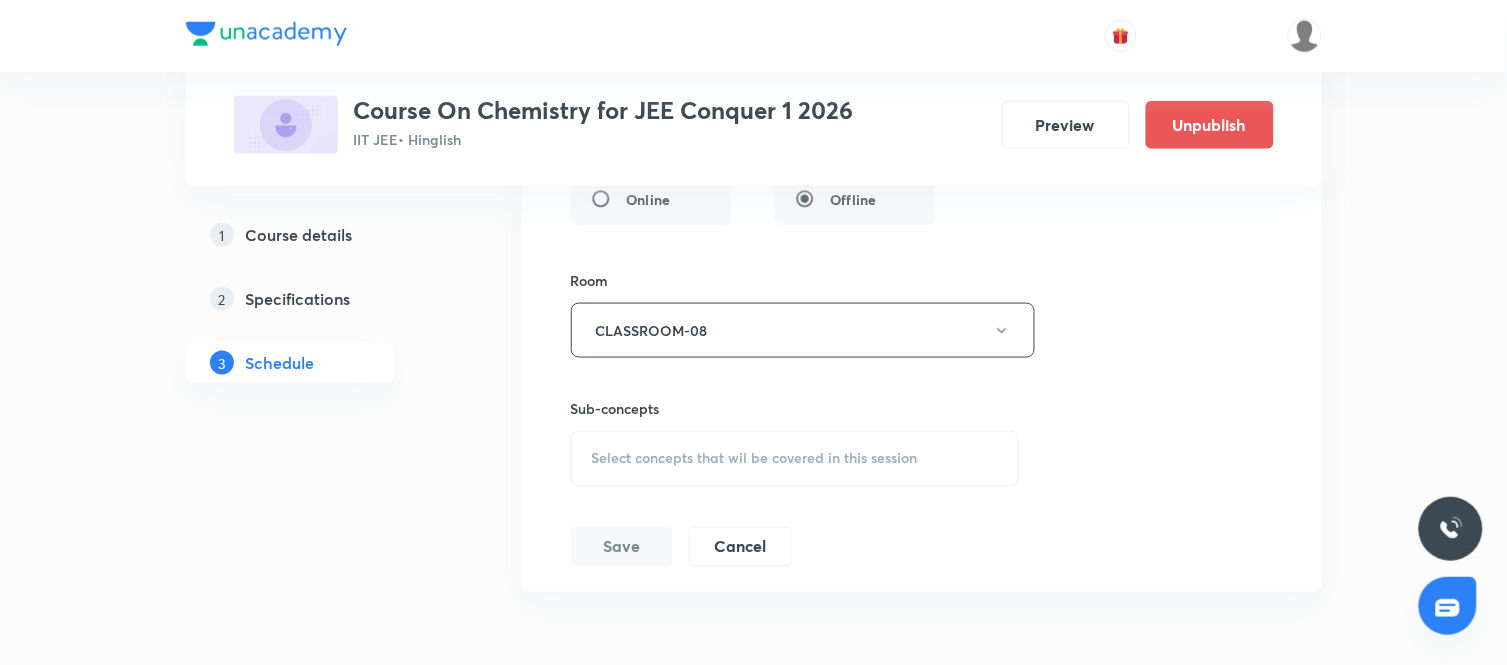 click on "Select concepts that wil be covered in this session" at bounding box center (755, 459) 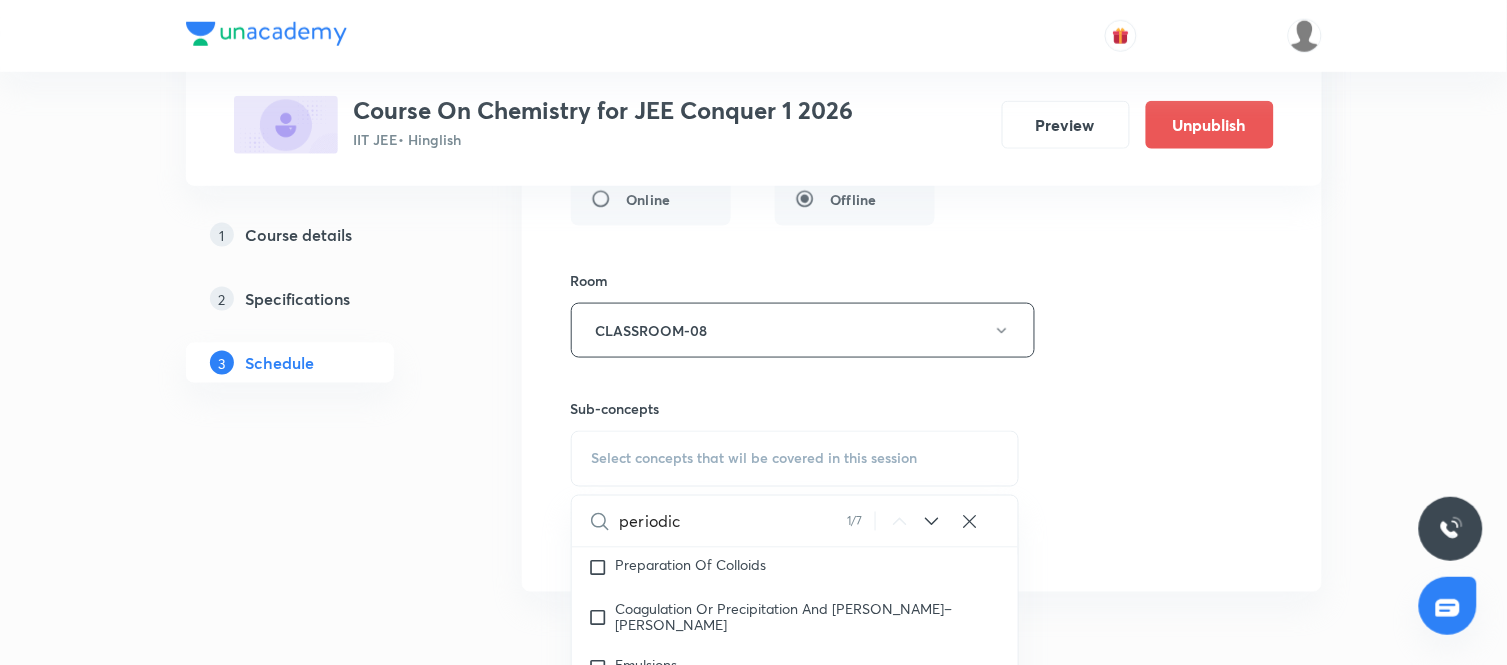 scroll, scrollTop: 16812, scrollLeft: 0, axis: vertical 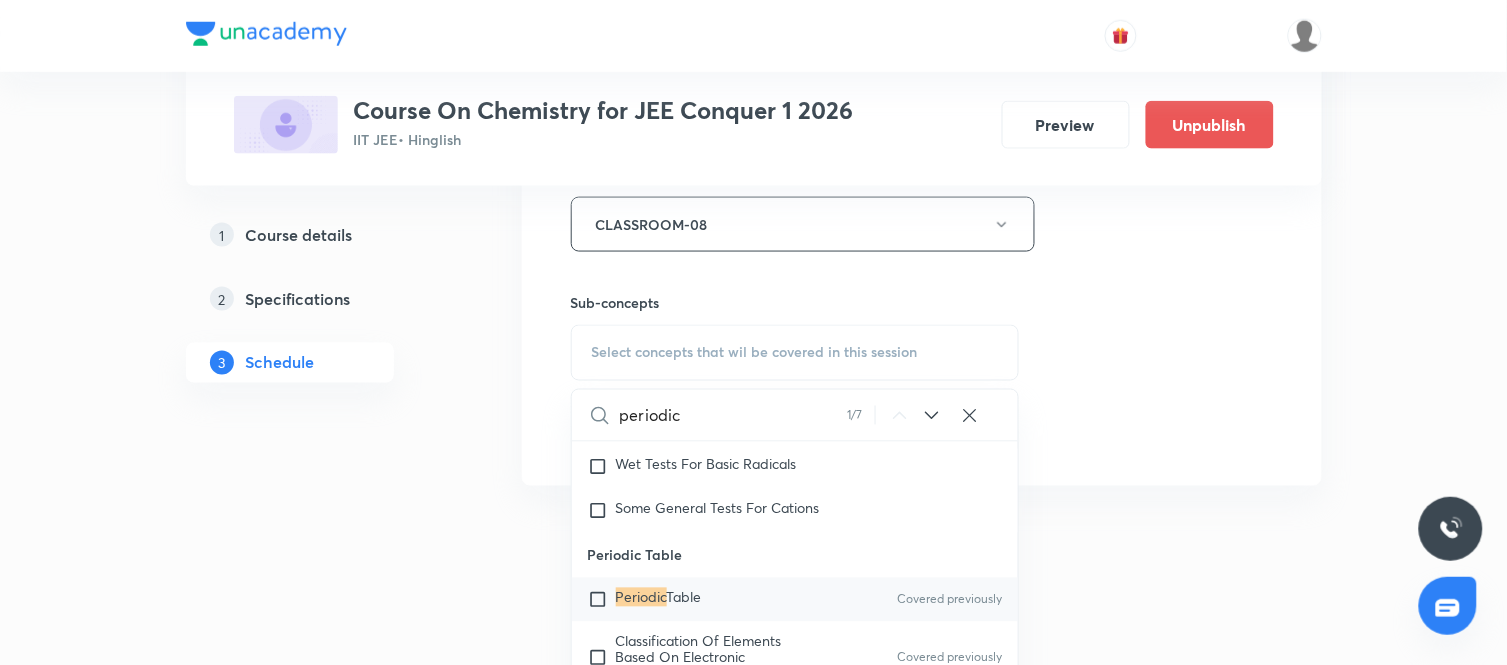 type on "periodic" 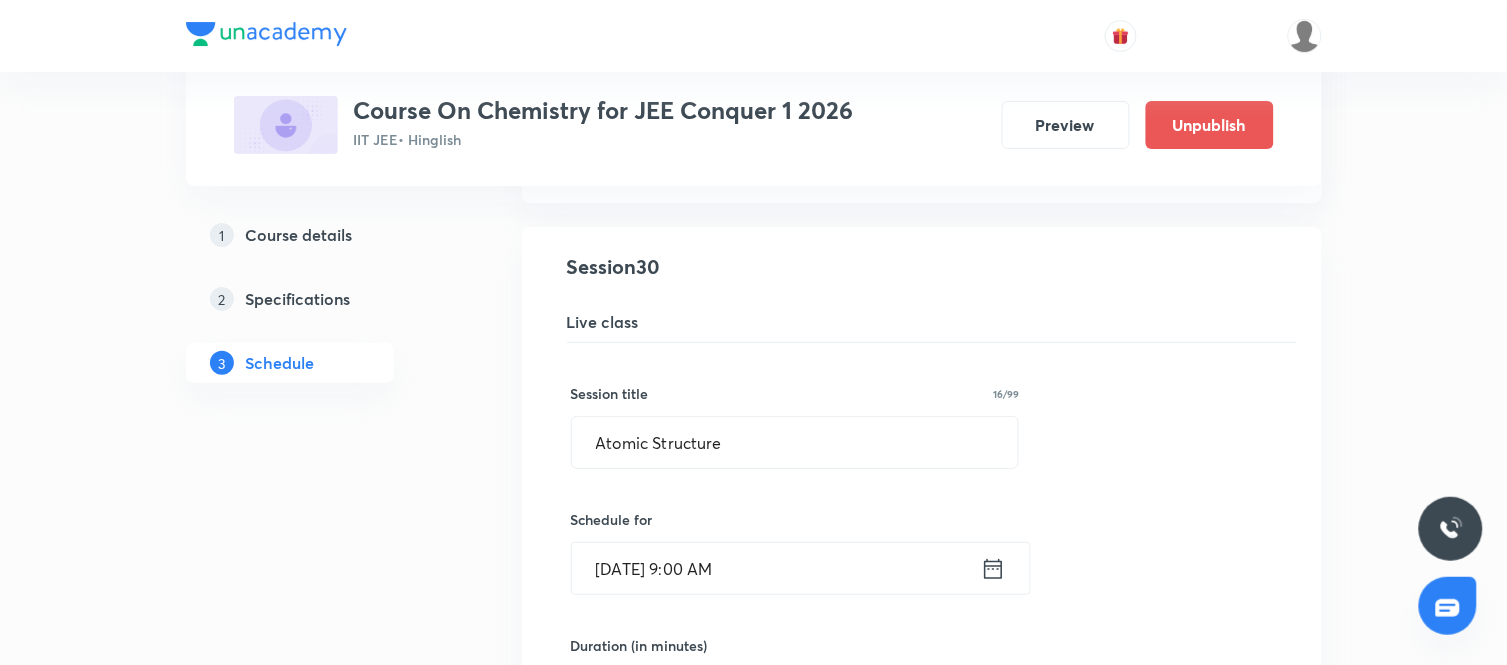 scroll, scrollTop: 5733, scrollLeft: 0, axis: vertical 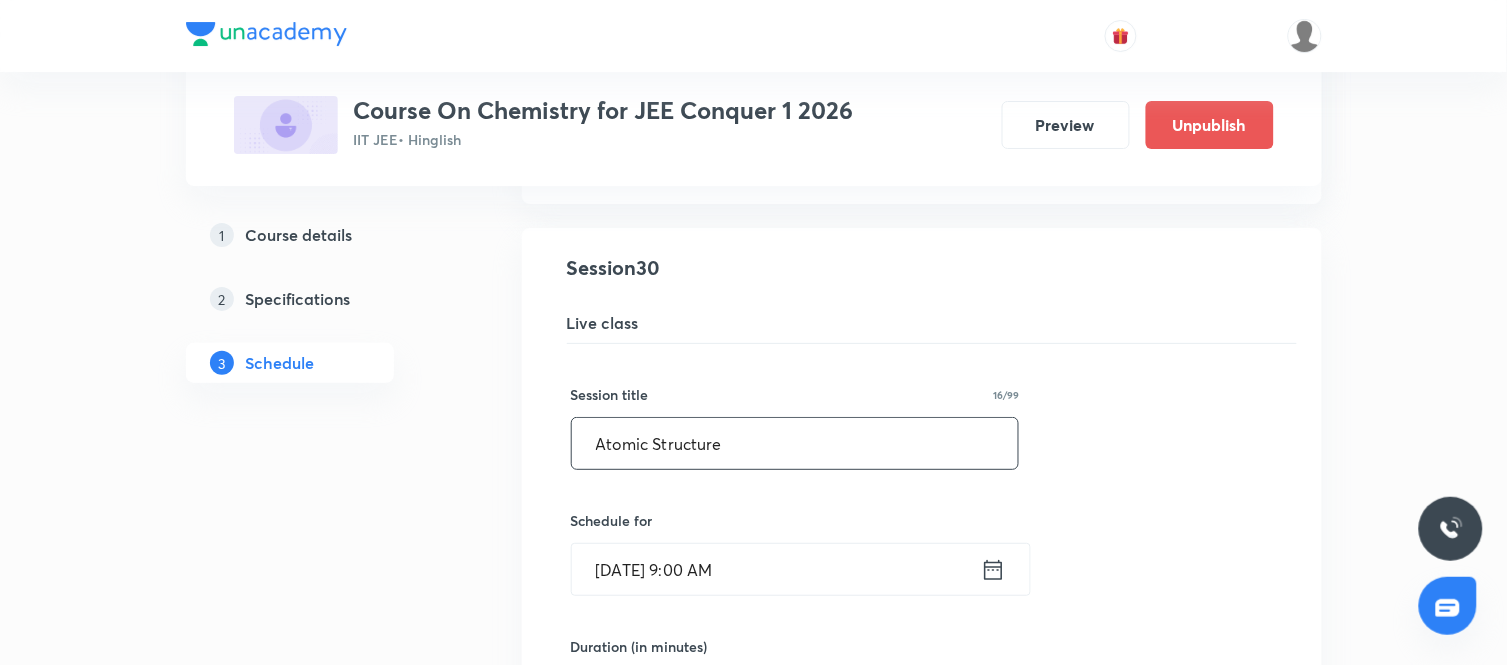 click on "Atomic Structure" at bounding box center (795, 443) 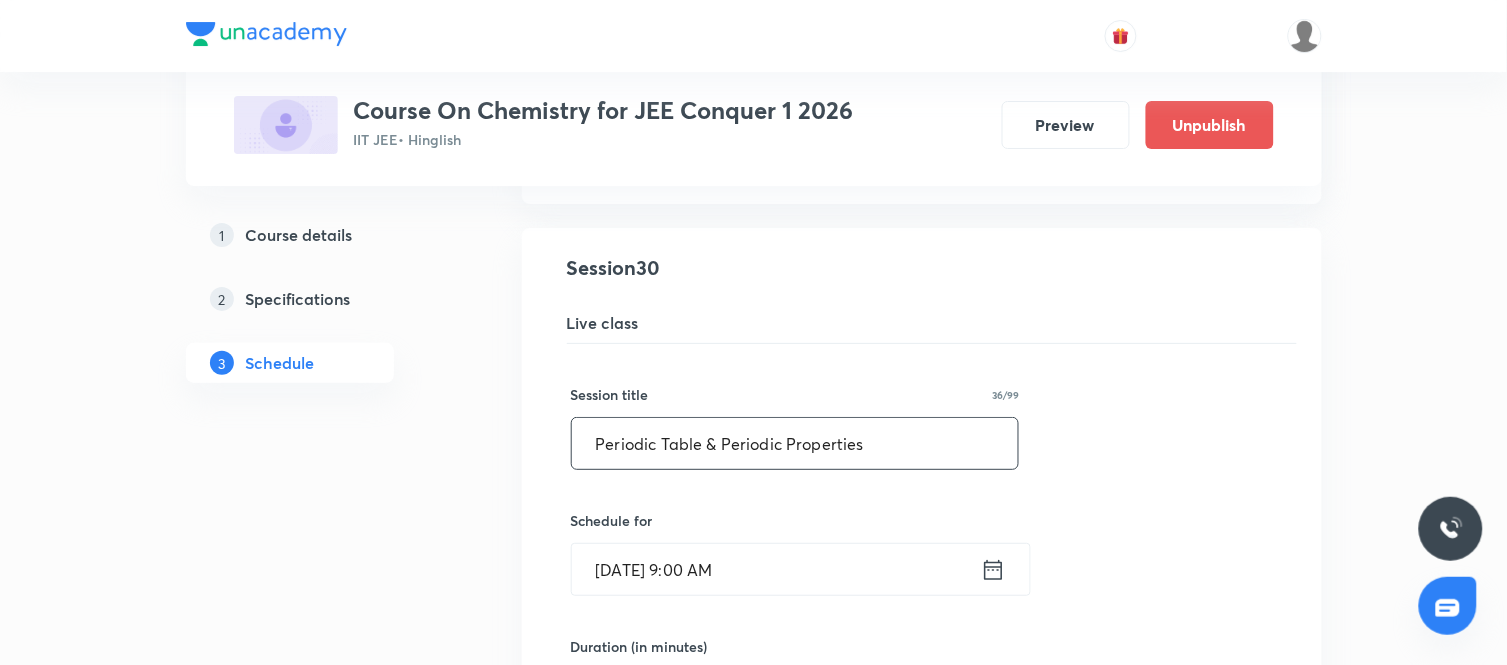 type on "Periodic Table & Periodic Properties" 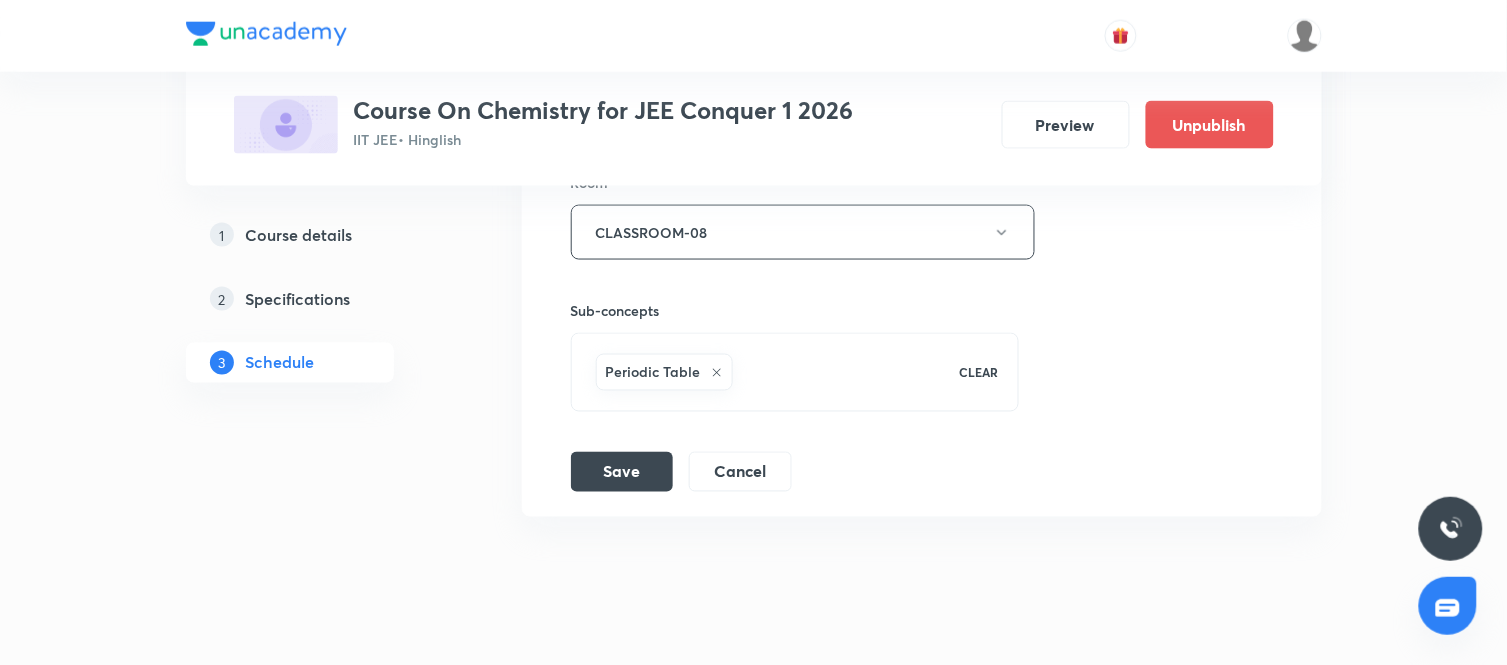 scroll, scrollTop: 6503, scrollLeft: 0, axis: vertical 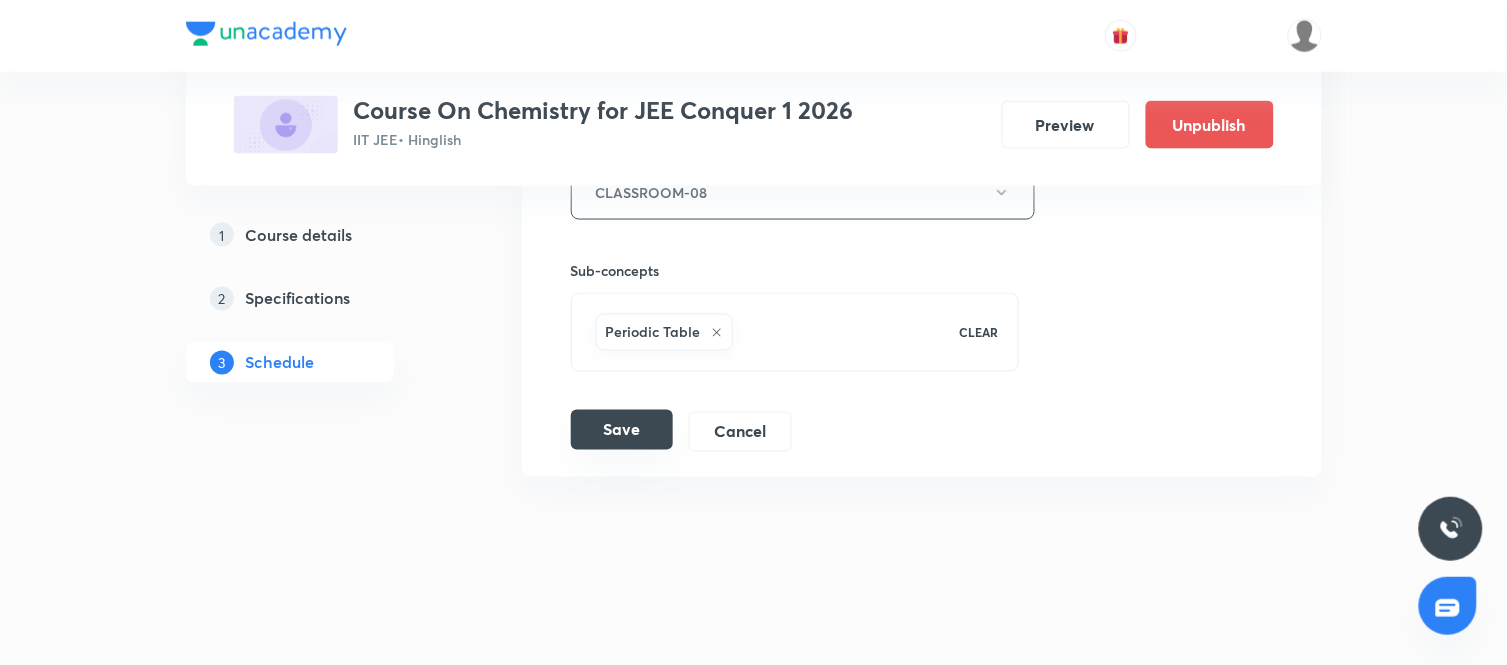 click on "Save" at bounding box center (622, 430) 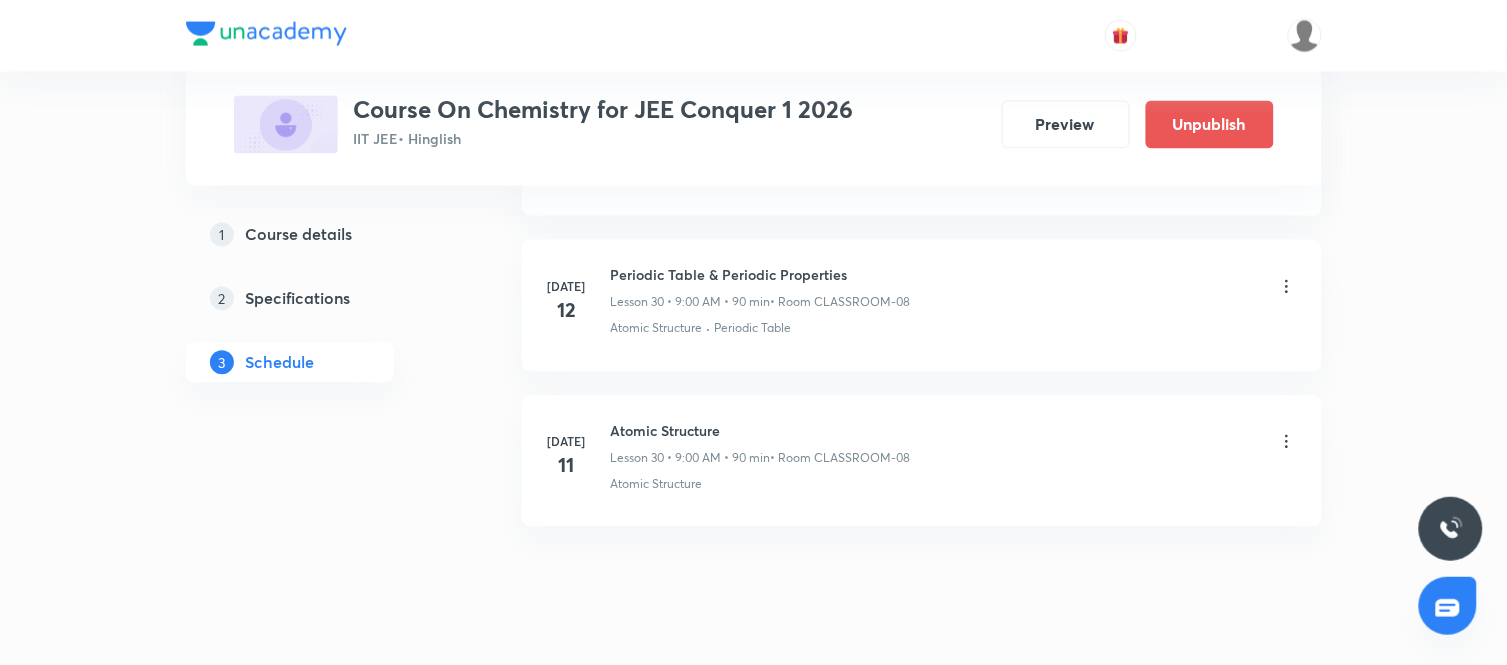 scroll, scrollTop: 4800, scrollLeft: 0, axis: vertical 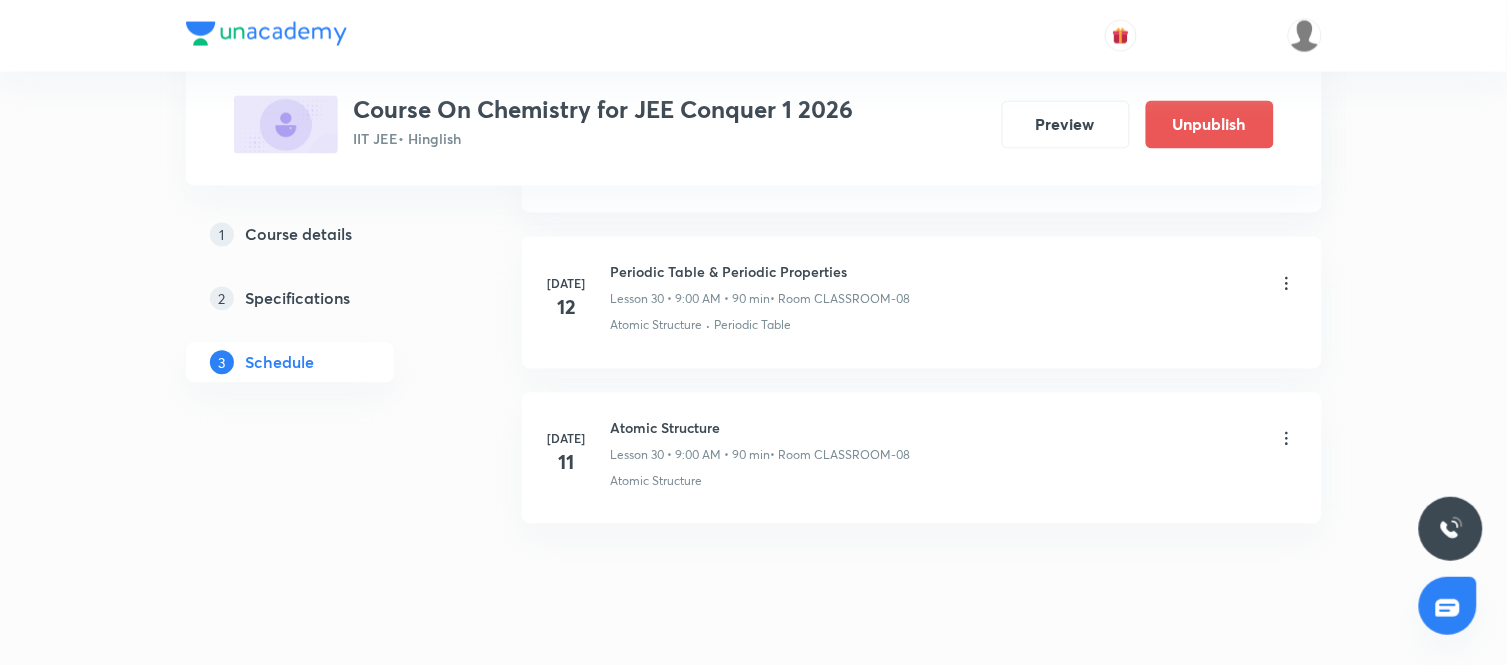 click 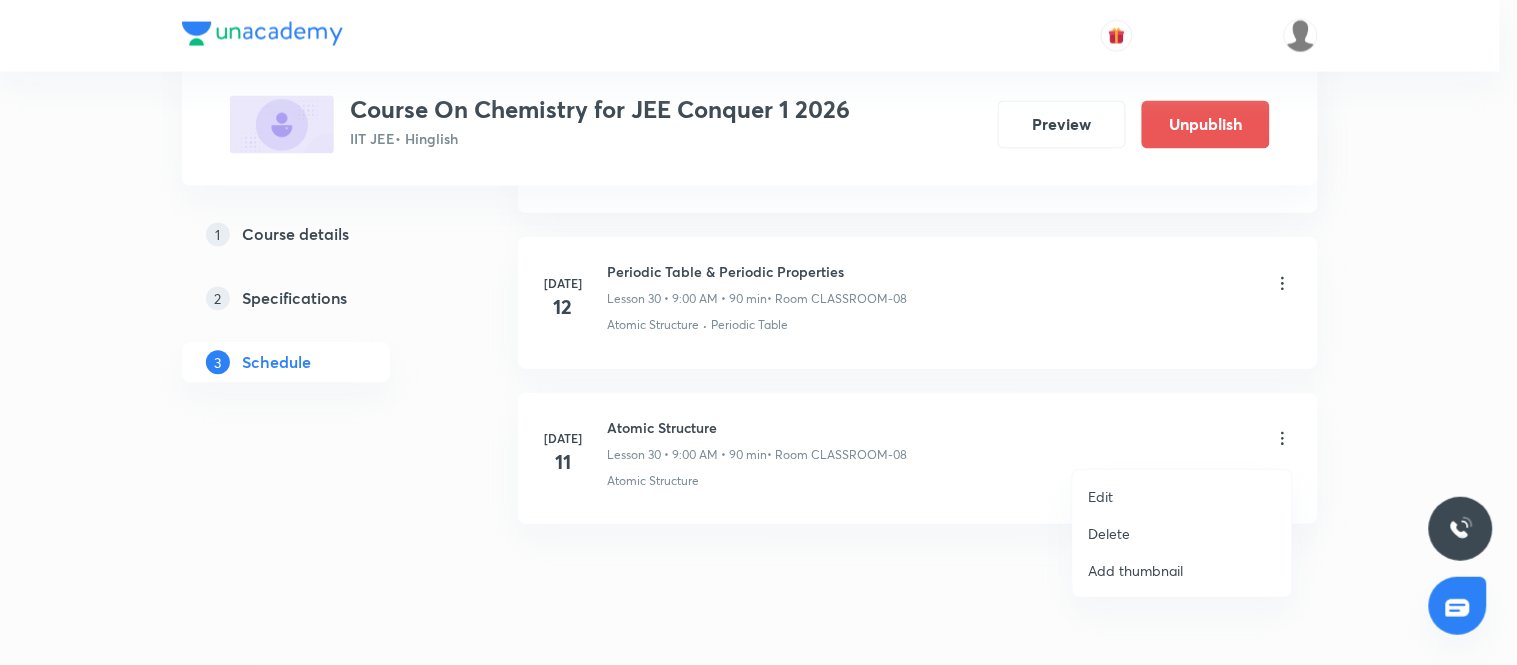 click on "Edit" at bounding box center [1182, 496] 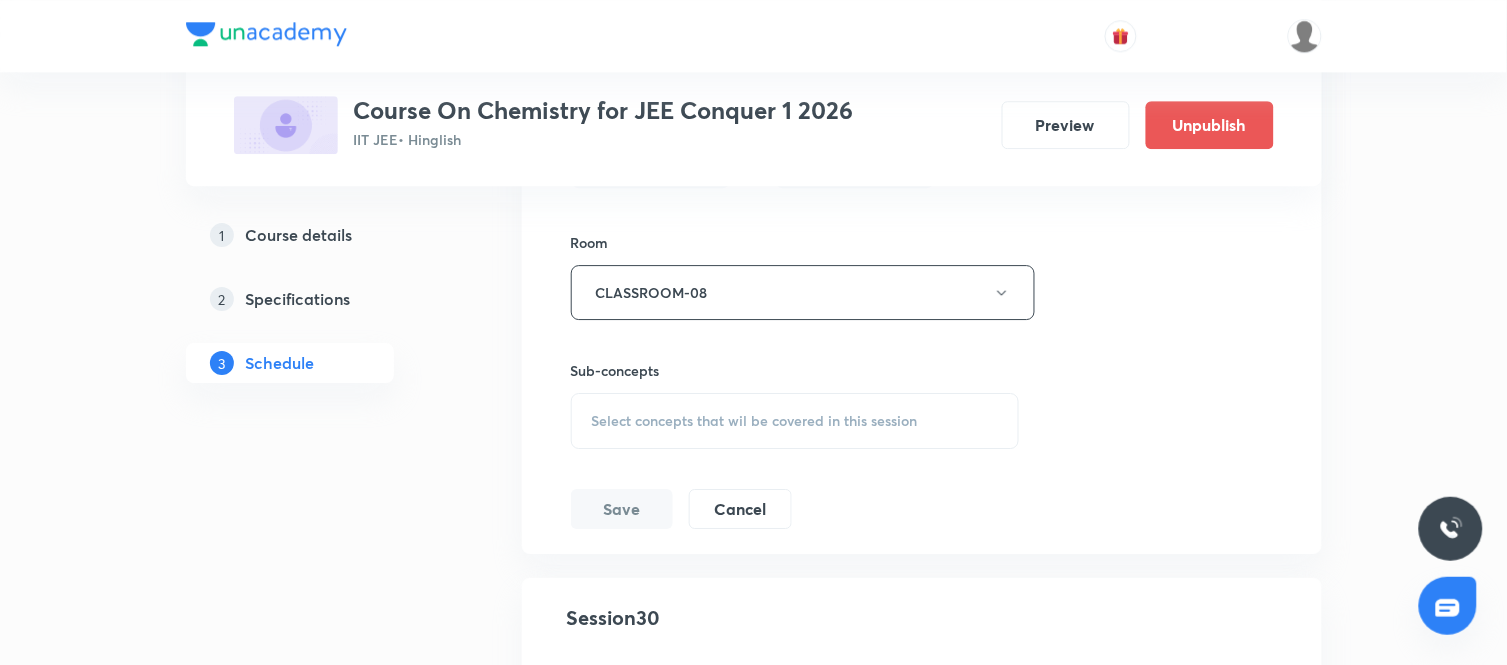 scroll, scrollTop: 5366, scrollLeft: 0, axis: vertical 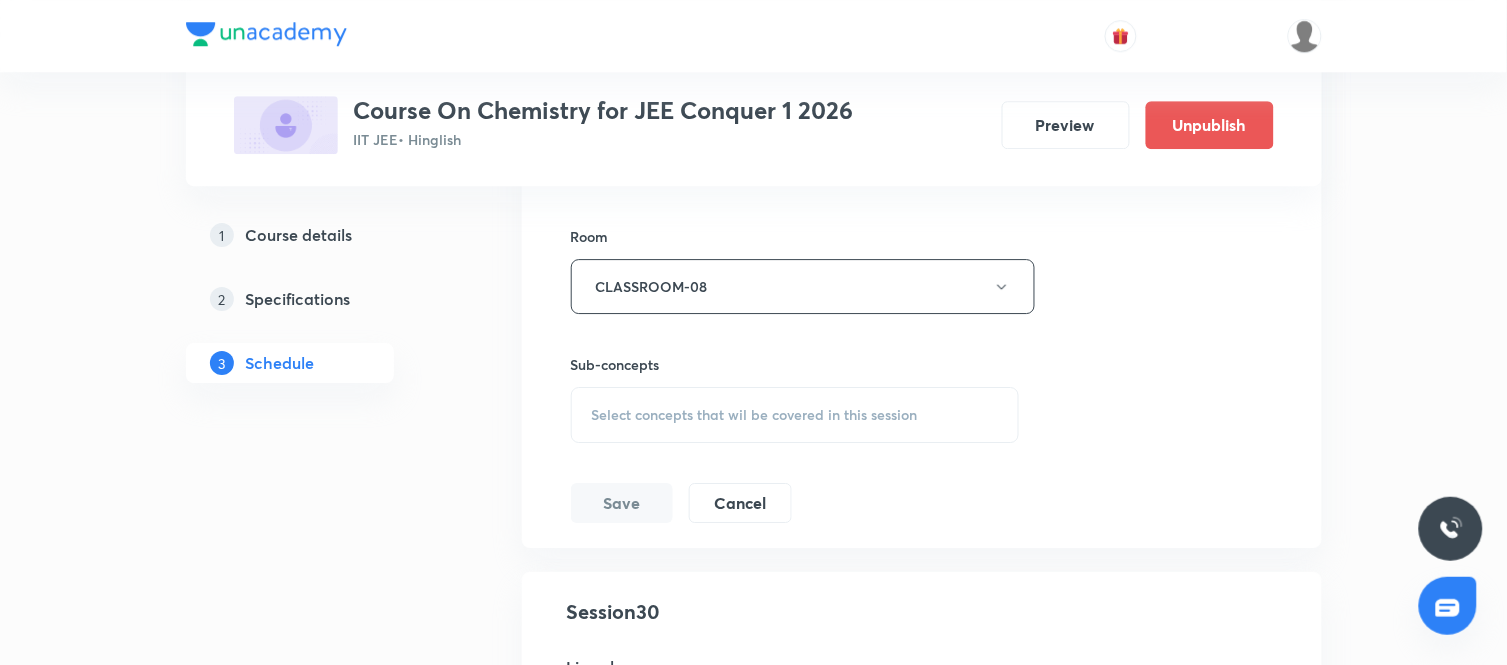 click on "Select concepts that wil be covered in this session" at bounding box center (755, 415) 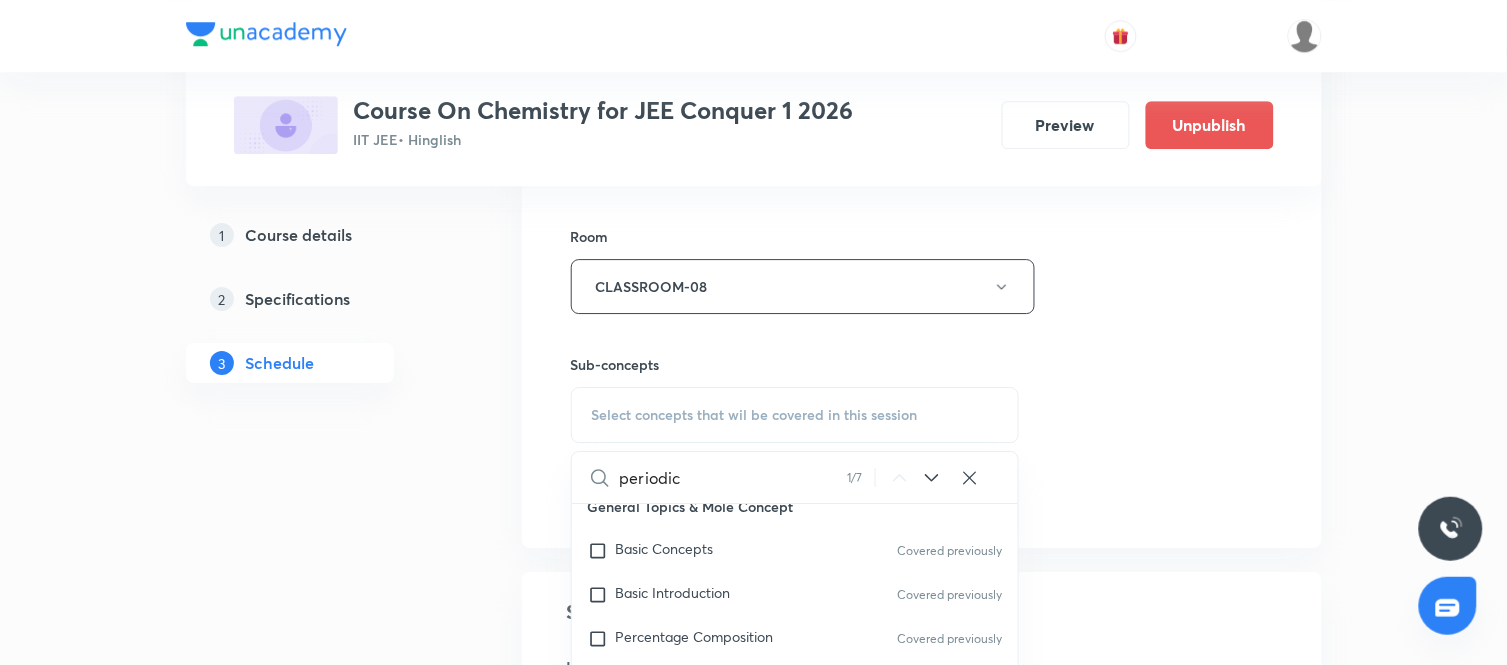 scroll, scrollTop: 16812, scrollLeft: 0, axis: vertical 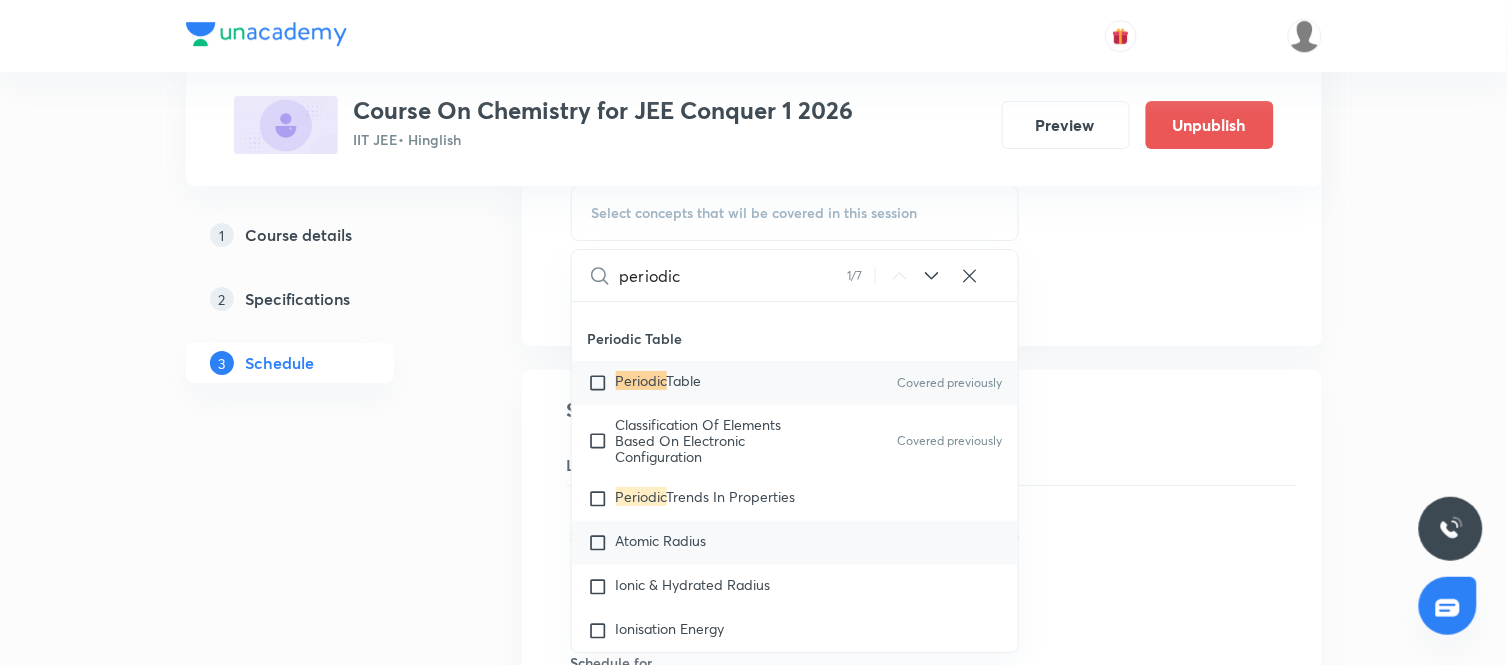 type on "periodic" 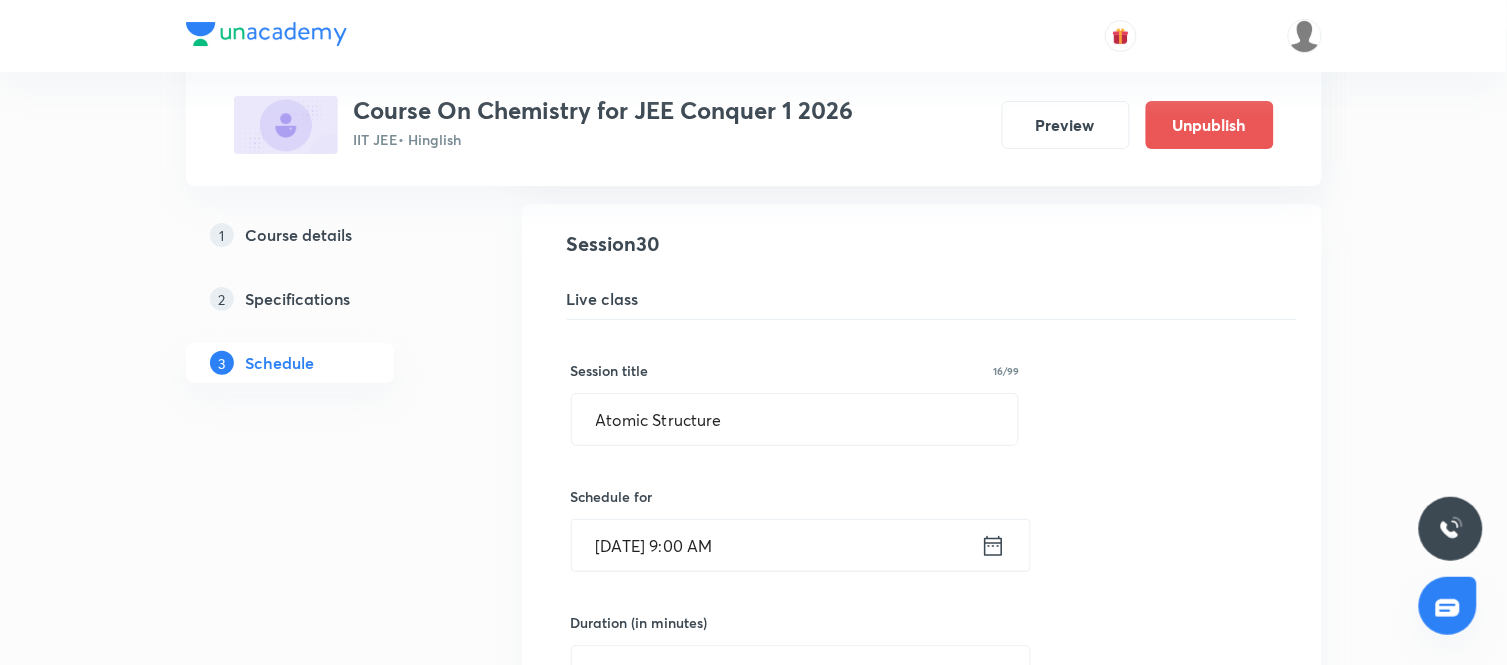 scroll, scrollTop: 5765, scrollLeft: 0, axis: vertical 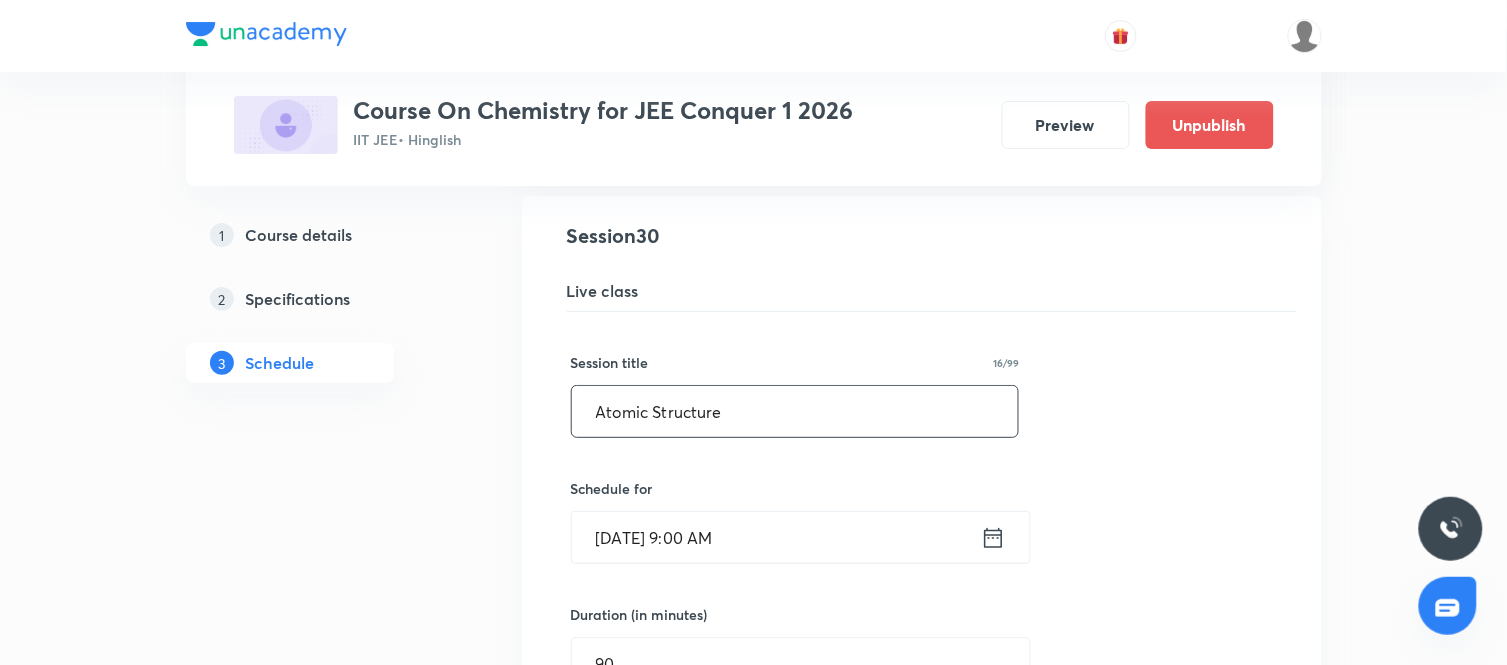 click on "Atomic Structure" at bounding box center (795, 411) 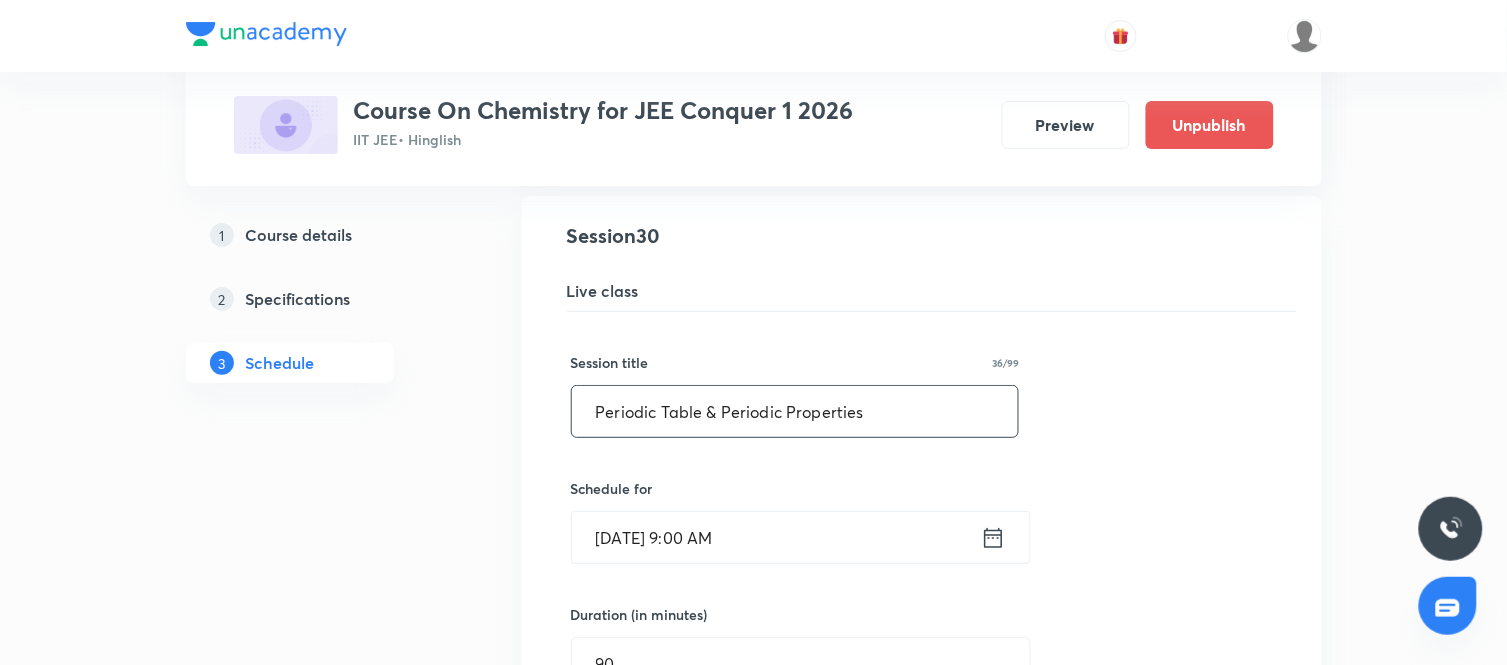 type on "Periodic Table & Periodic Properties" 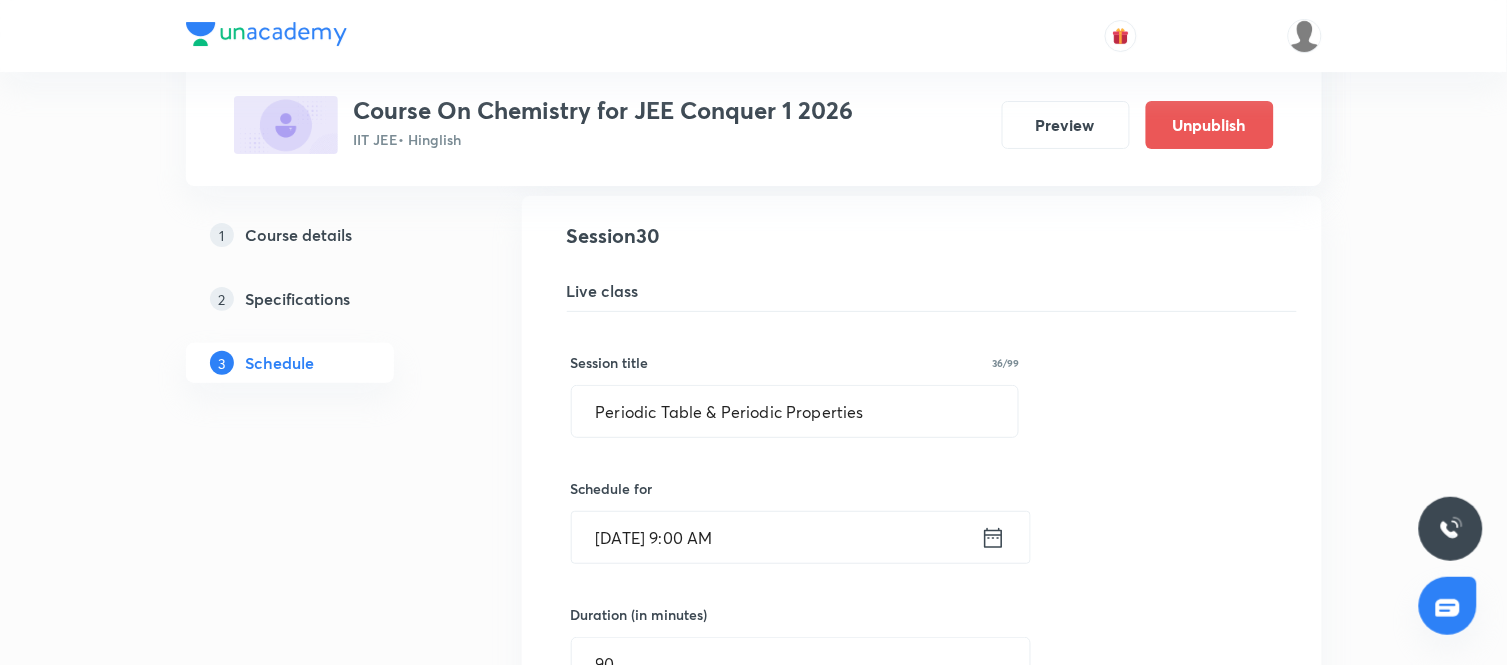 click on "Session title 36/99 Periodic Table & Periodic Properties ​ Schedule for Jul 11, 2025, 9:00 AM ​ Duration (in minutes) 90 ​   Session type Online Offline Room CLASSROOM-08 Sub-concepts Atomic Radius CLEAR Save Cancel" at bounding box center (922, 747) 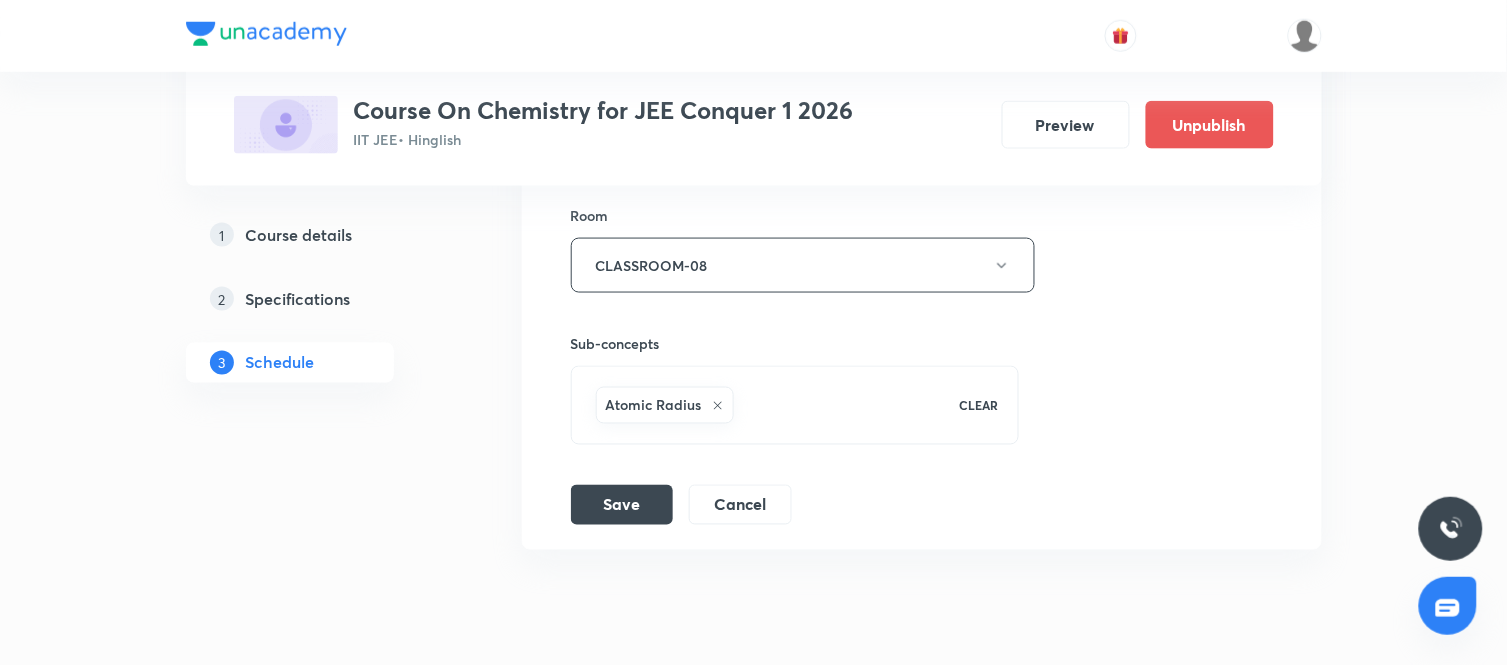 scroll, scrollTop: 6470, scrollLeft: 0, axis: vertical 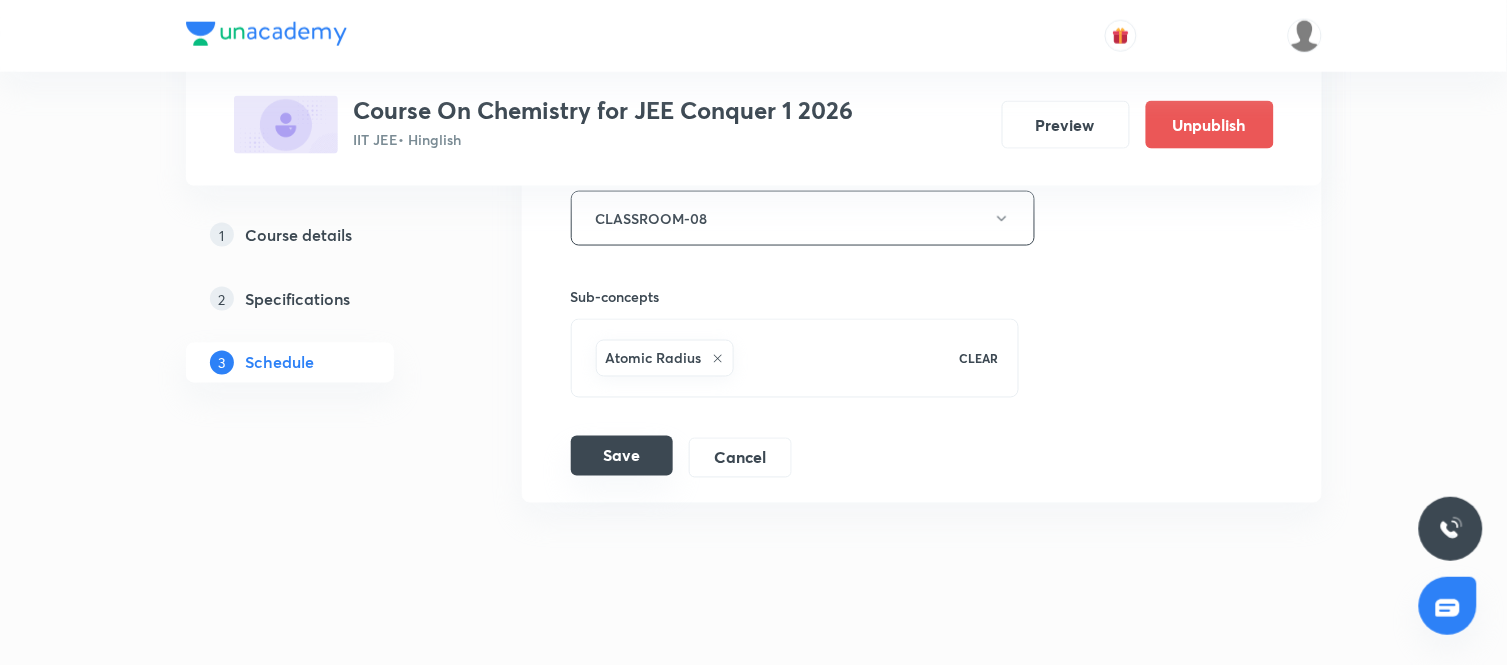 click on "Save" at bounding box center [622, 456] 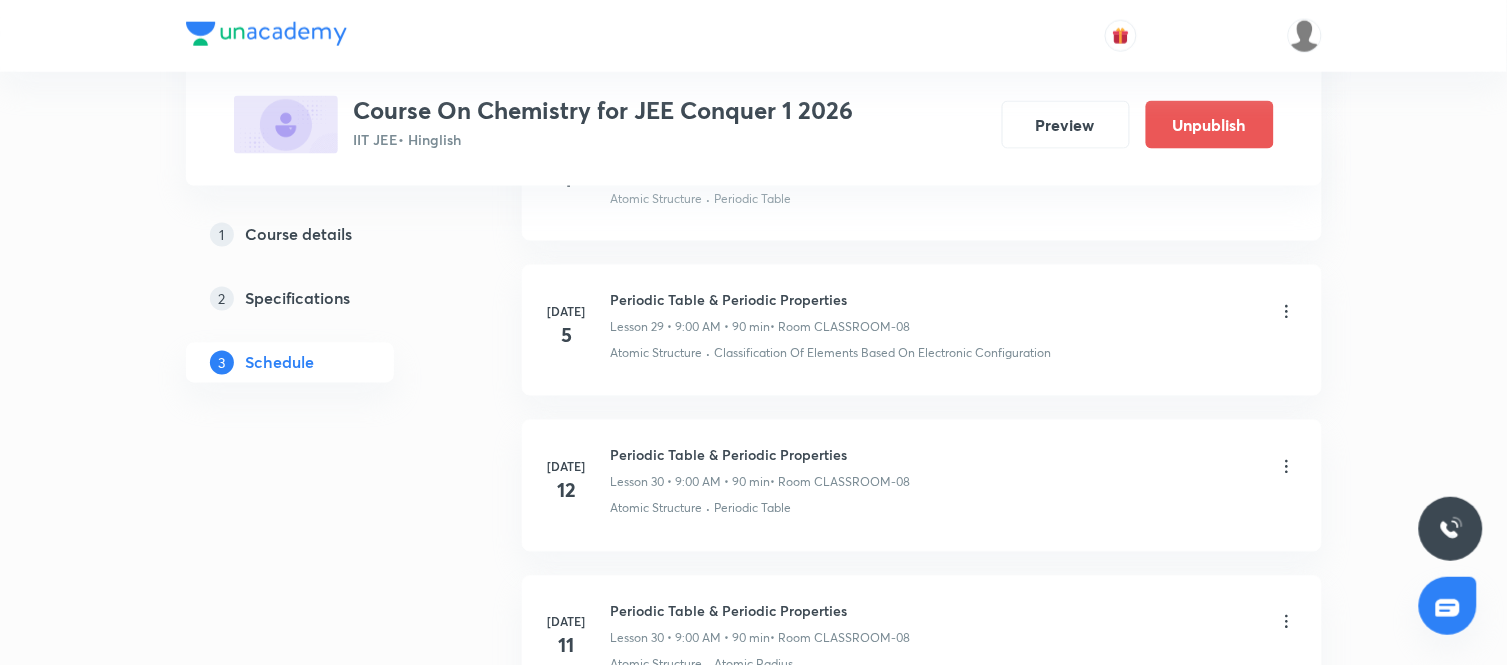 scroll, scrollTop: 4852, scrollLeft: 0, axis: vertical 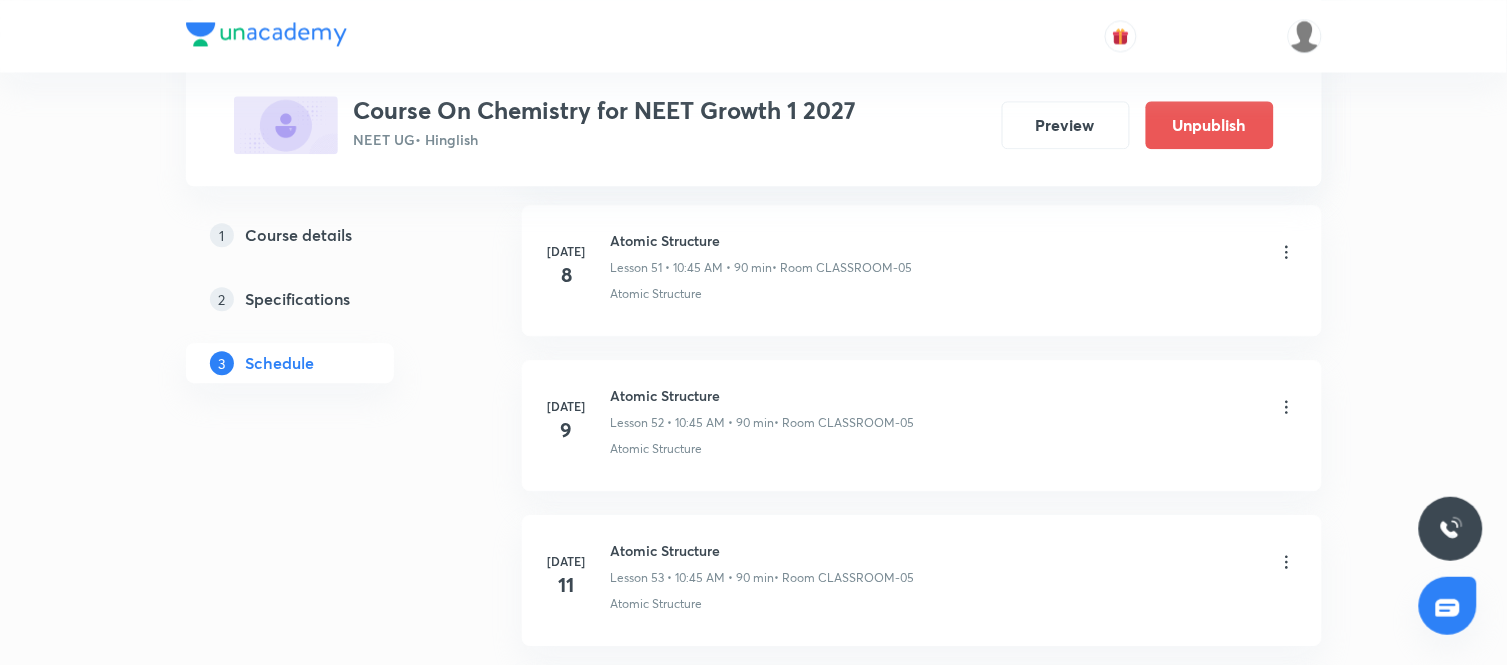 click on "Atomic Structure" at bounding box center (763, 550) 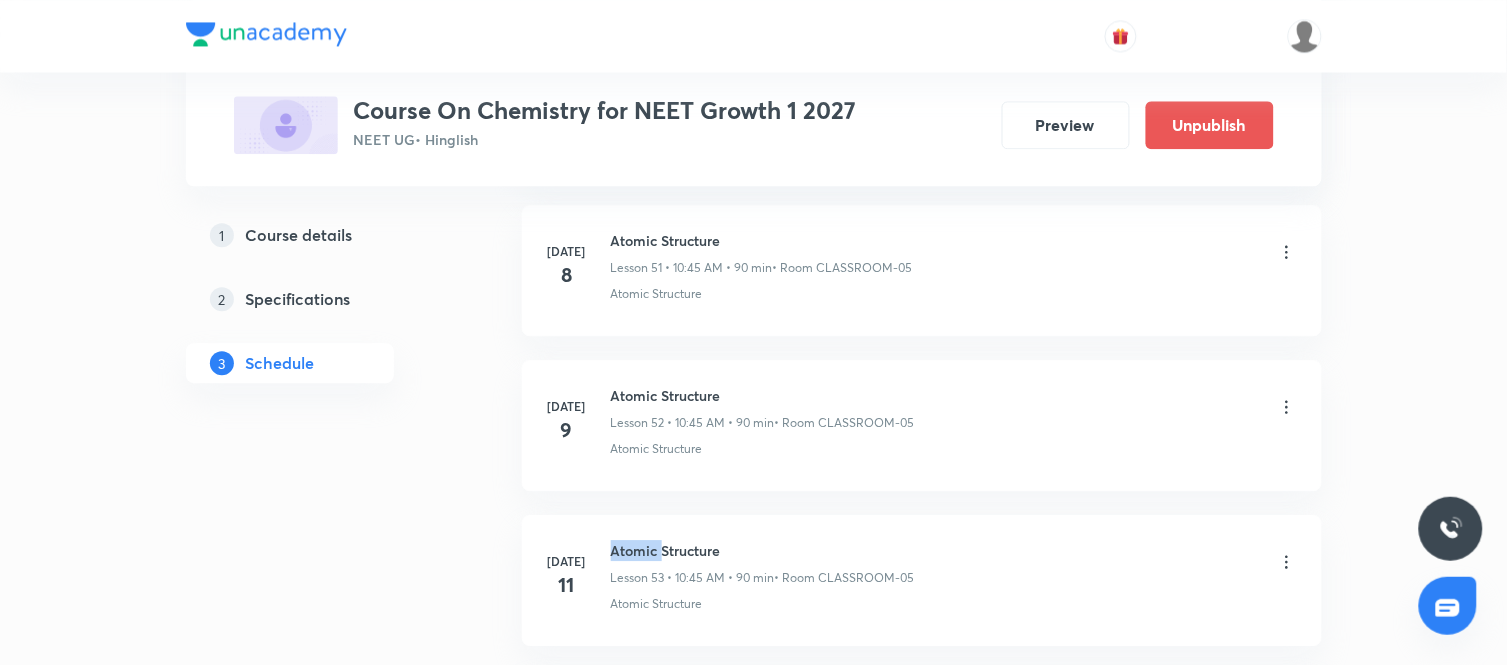 click on "Atomic Structure" at bounding box center [763, 550] 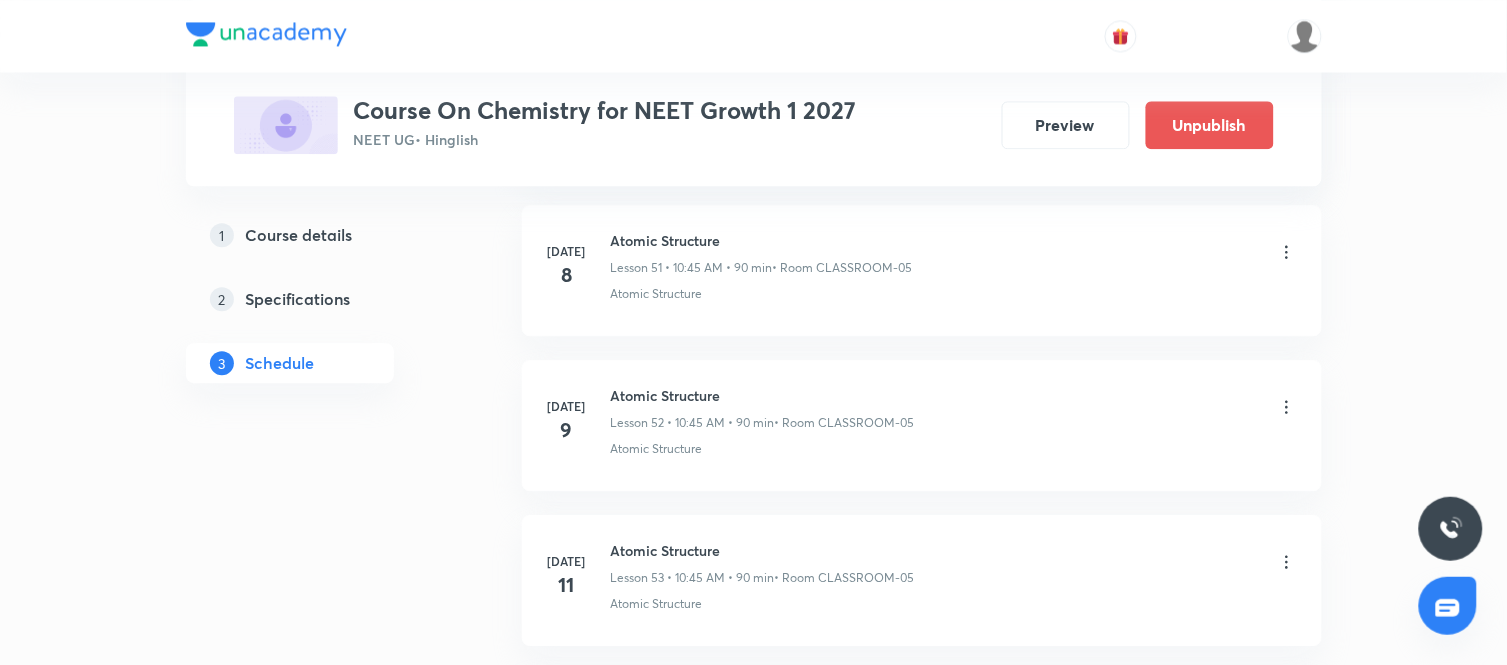 click on "Atomic Structure" at bounding box center (763, 550) 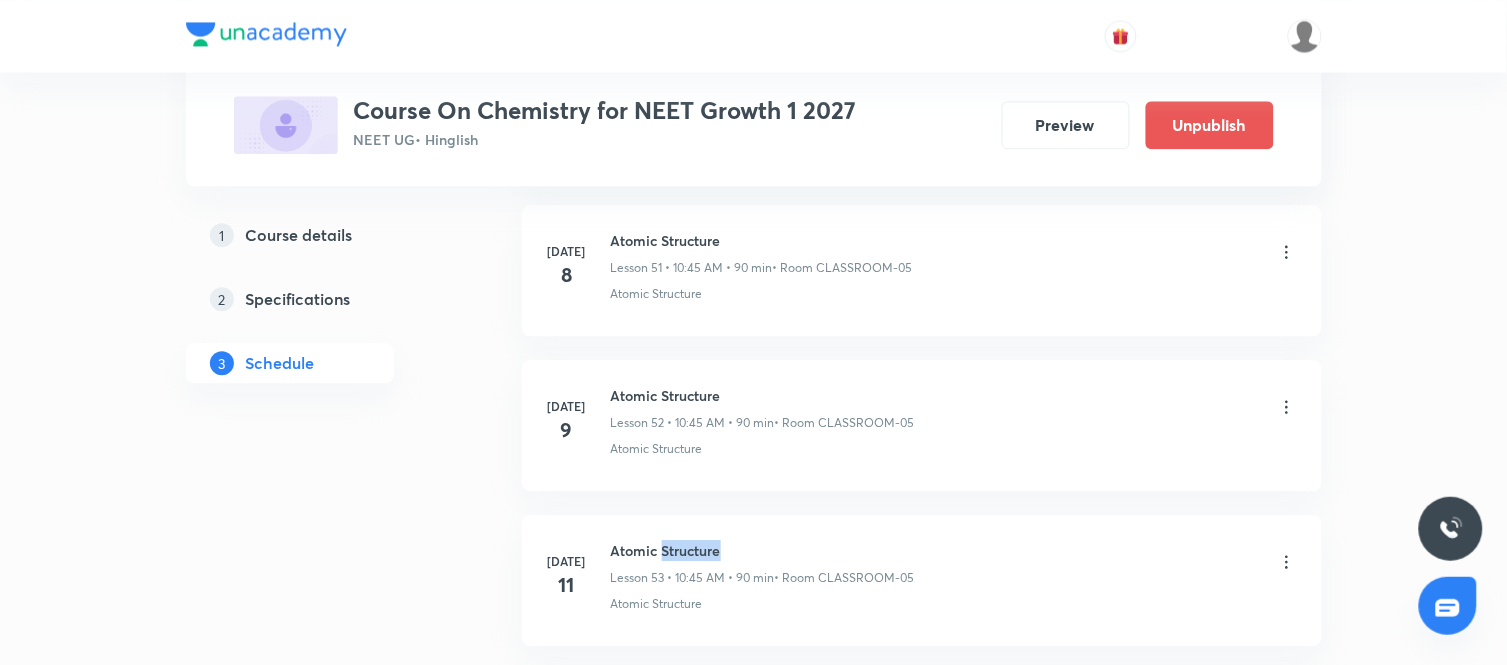 click on "Atomic Structure" at bounding box center (763, 550) 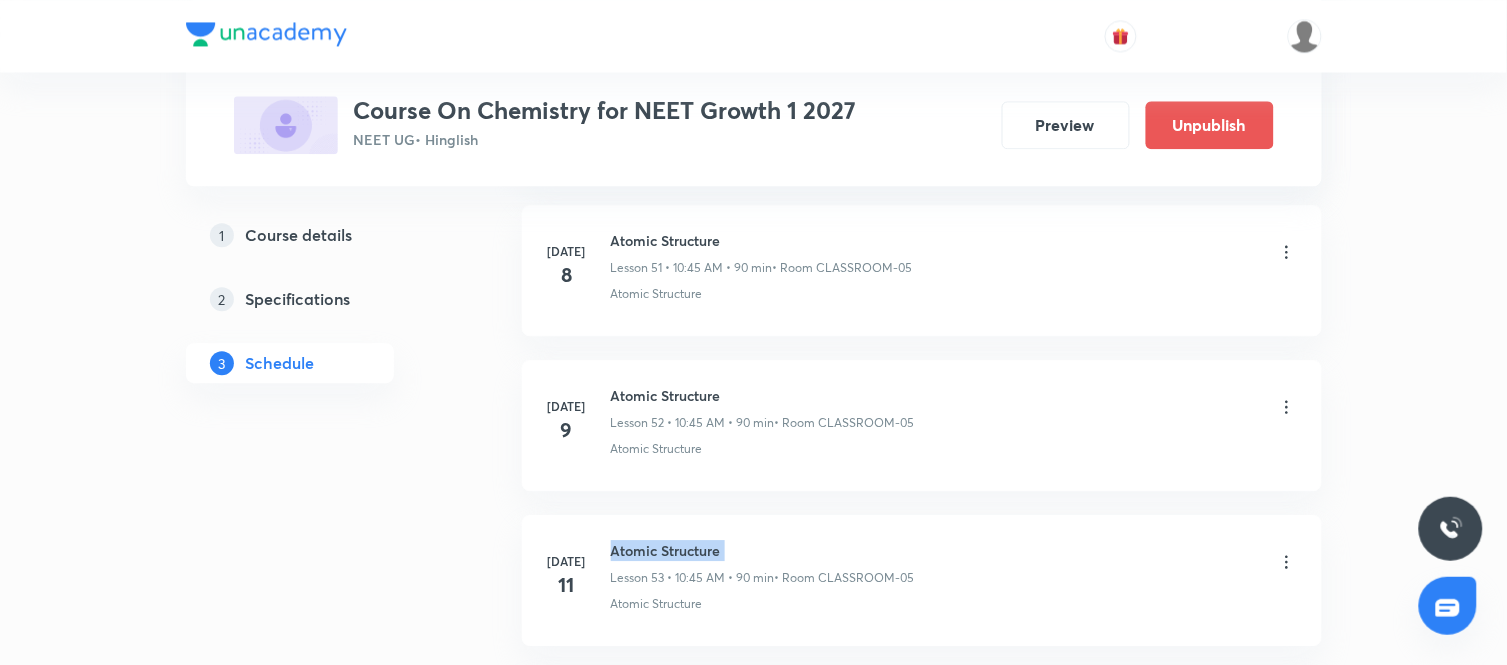 click on "Atomic Structure" at bounding box center [763, 550] 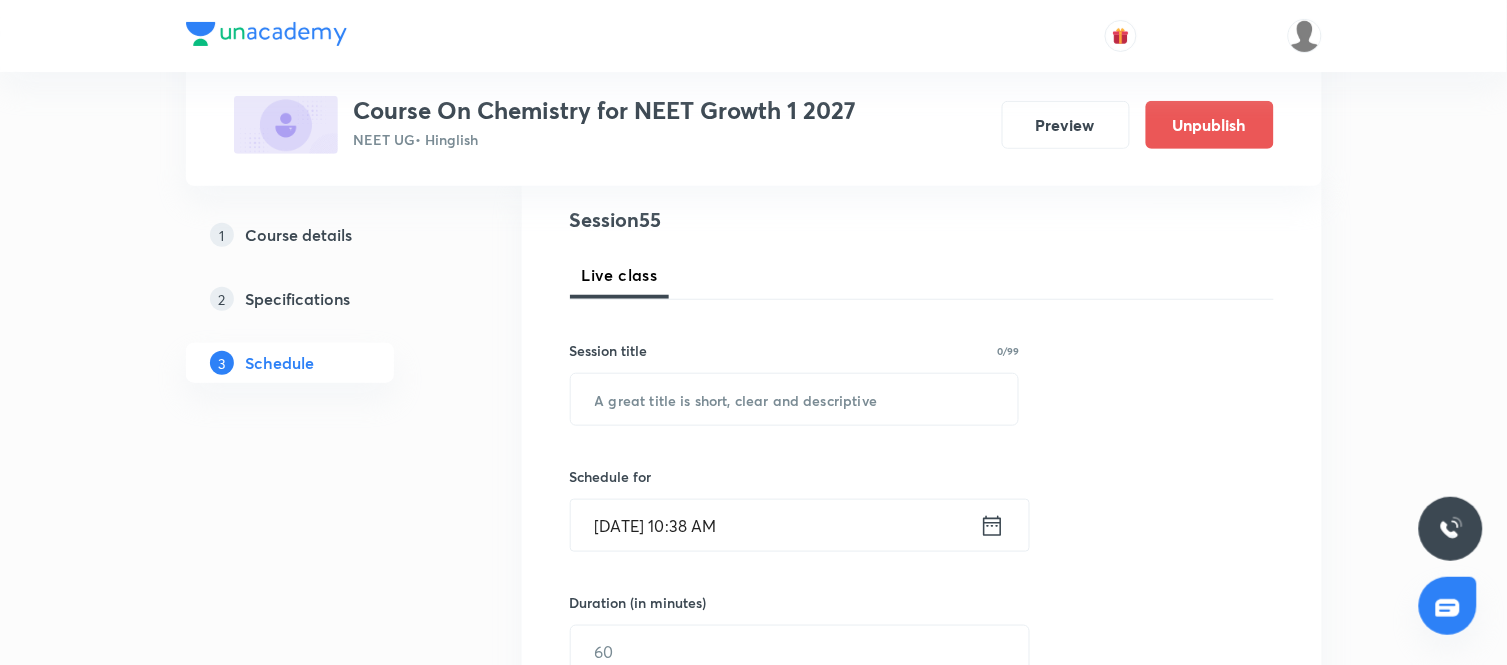 scroll, scrollTop: 233, scrollLeft: 0, axis: vertical 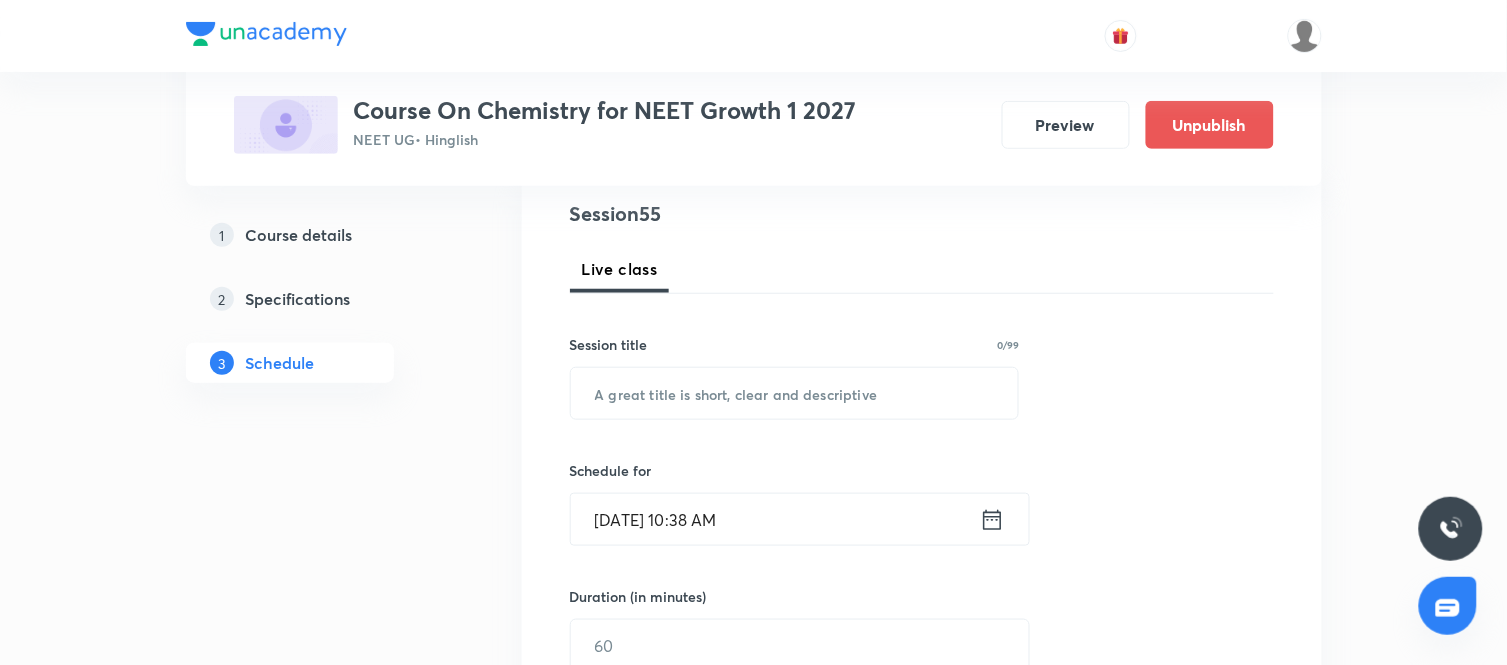 click on "Session  55 Live class Session title 0/99 ​ Schedule for [DATE] 10:38 AM ​ Duration (in minutes) ​   Session type Online Offline Room Select centre room Sub-concepts Select concepts that wil be covered in this session Add Cancel" at bounding box center (922, 668) 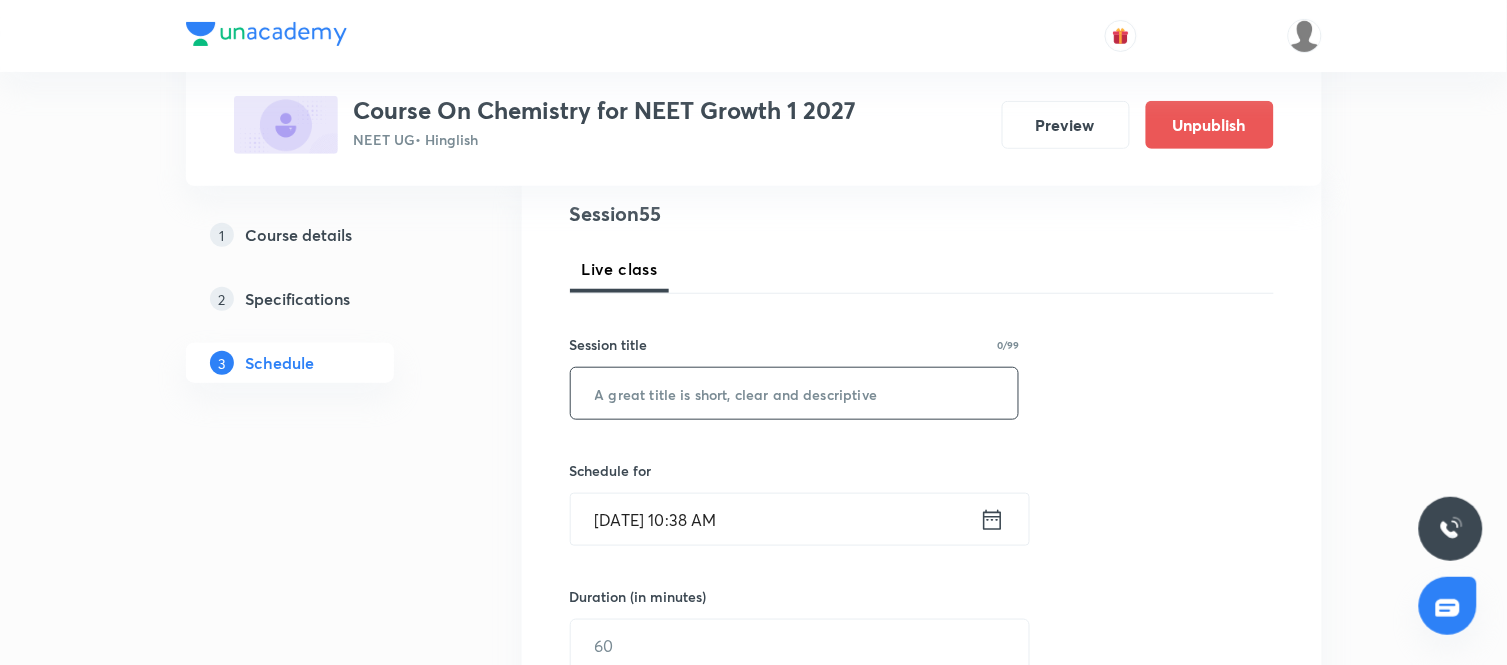 click at bounding box center [795, 393] 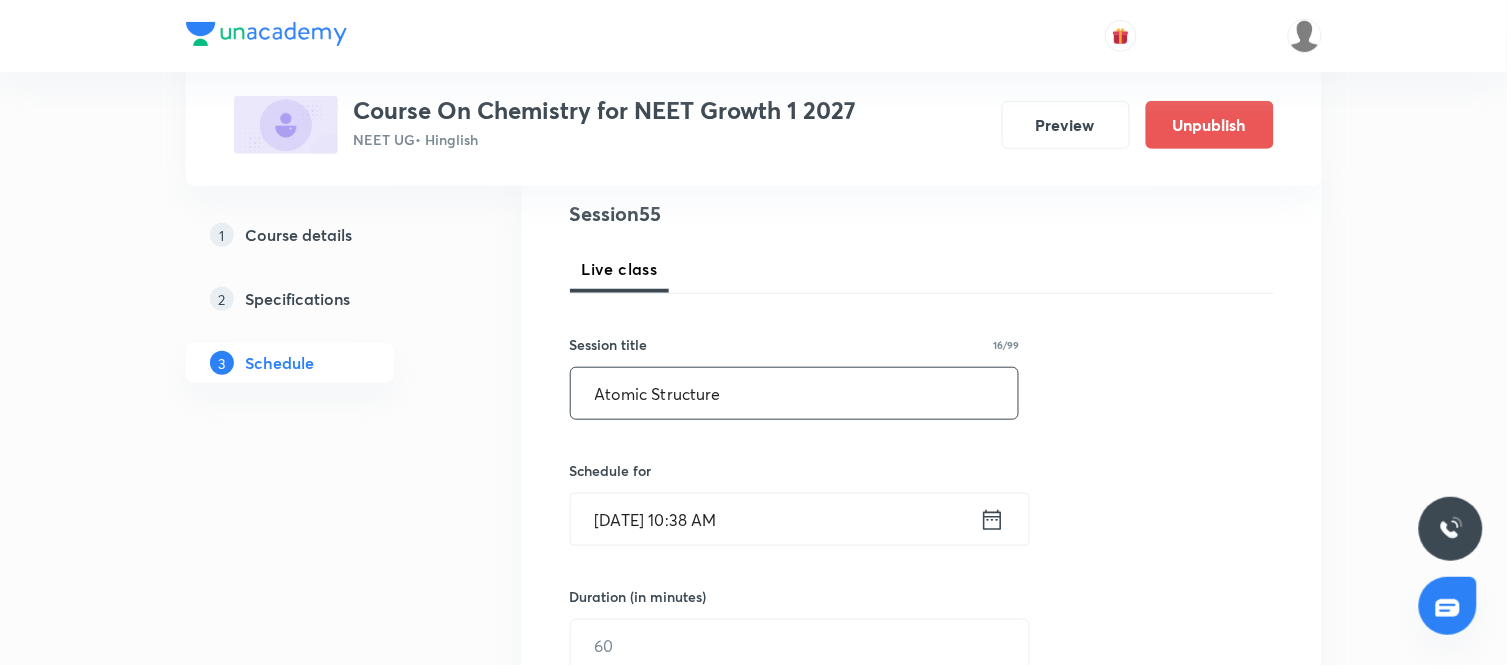 type on "Atomic Structure" 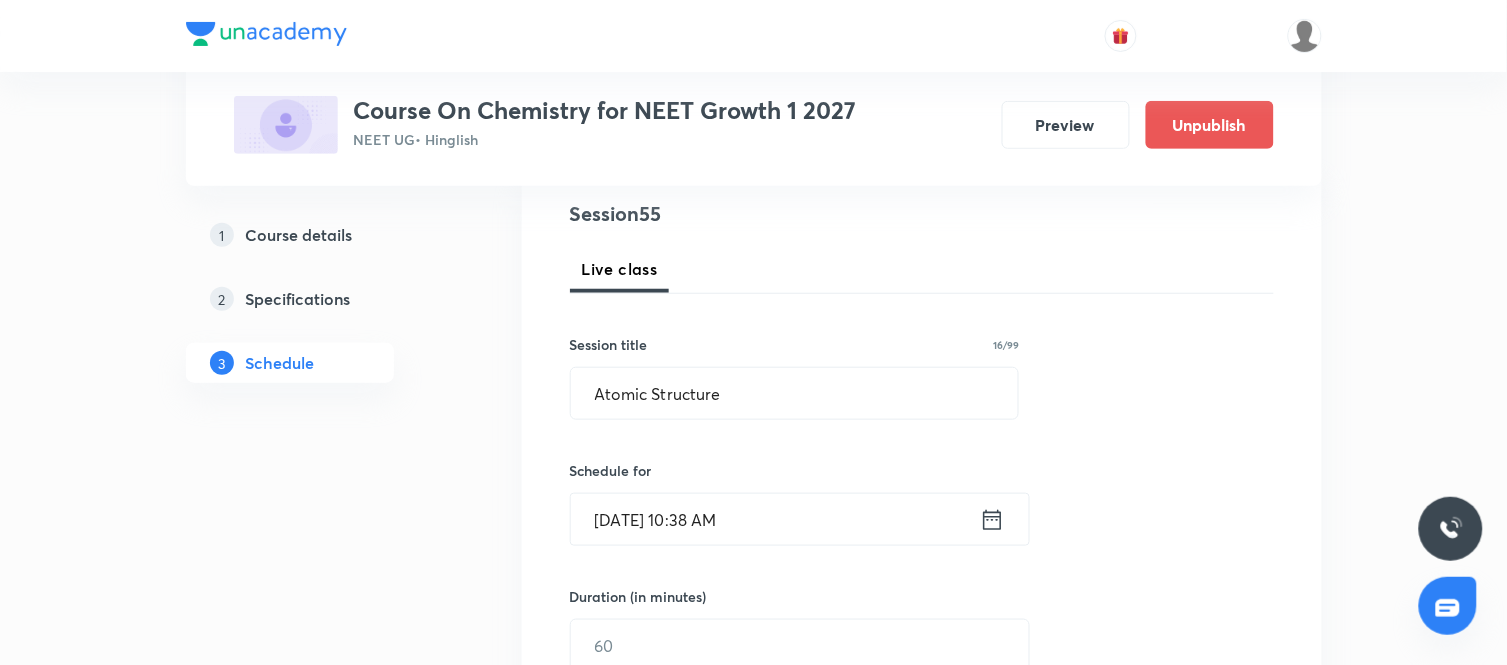 click 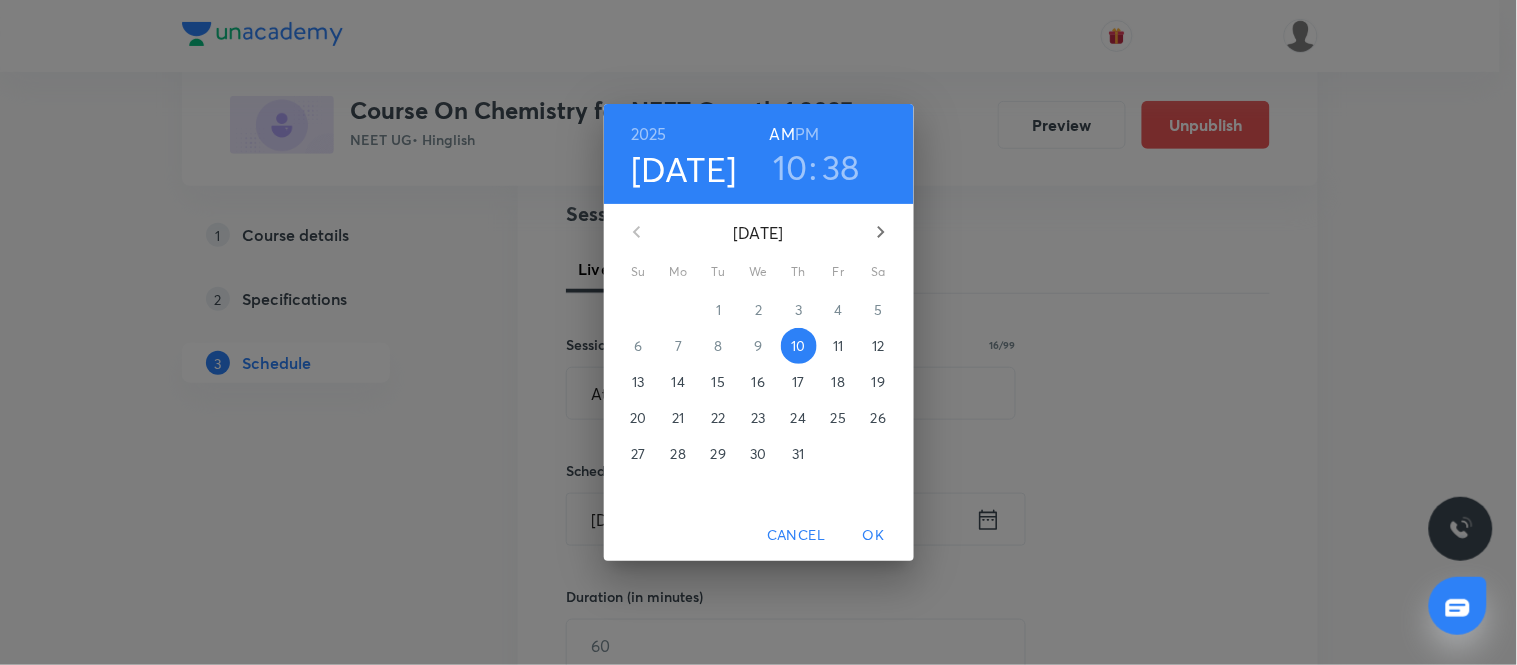click on "38" at bounding box center (841, 167) 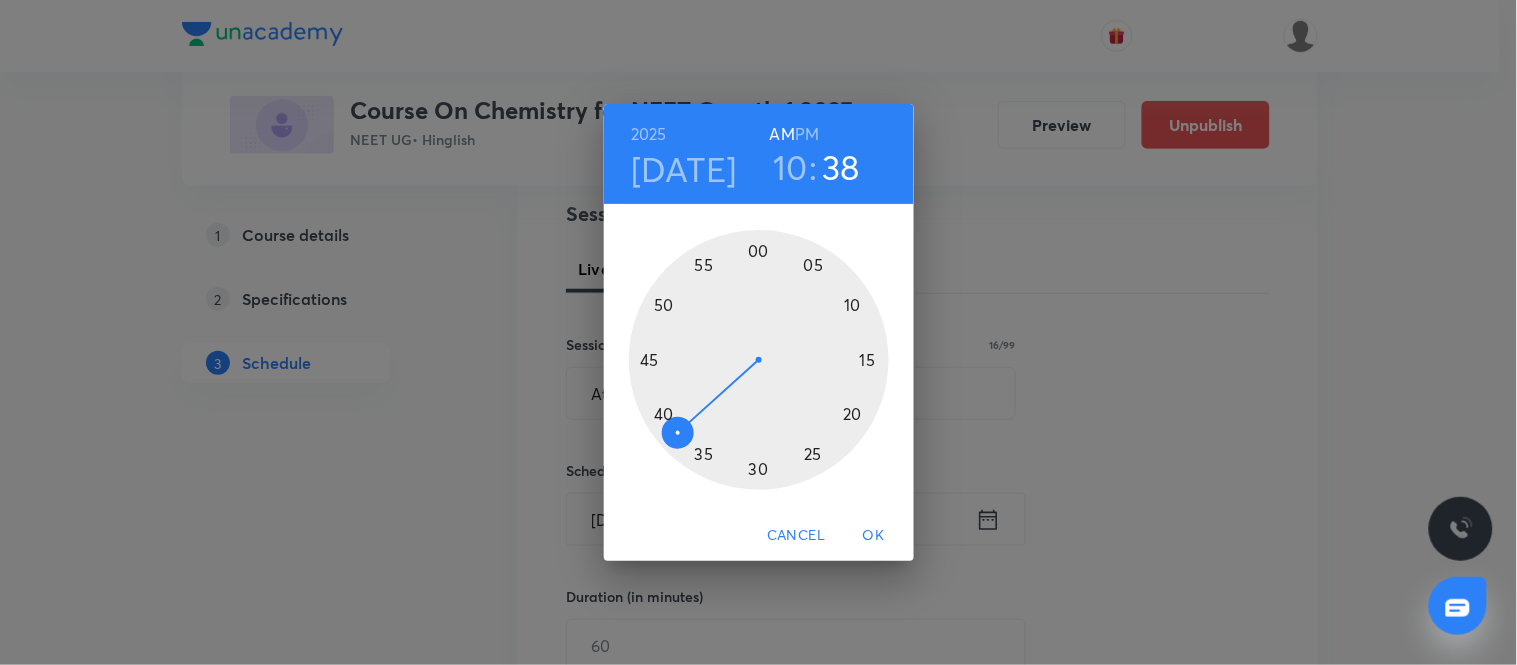 click at bounding box center [759, 360] 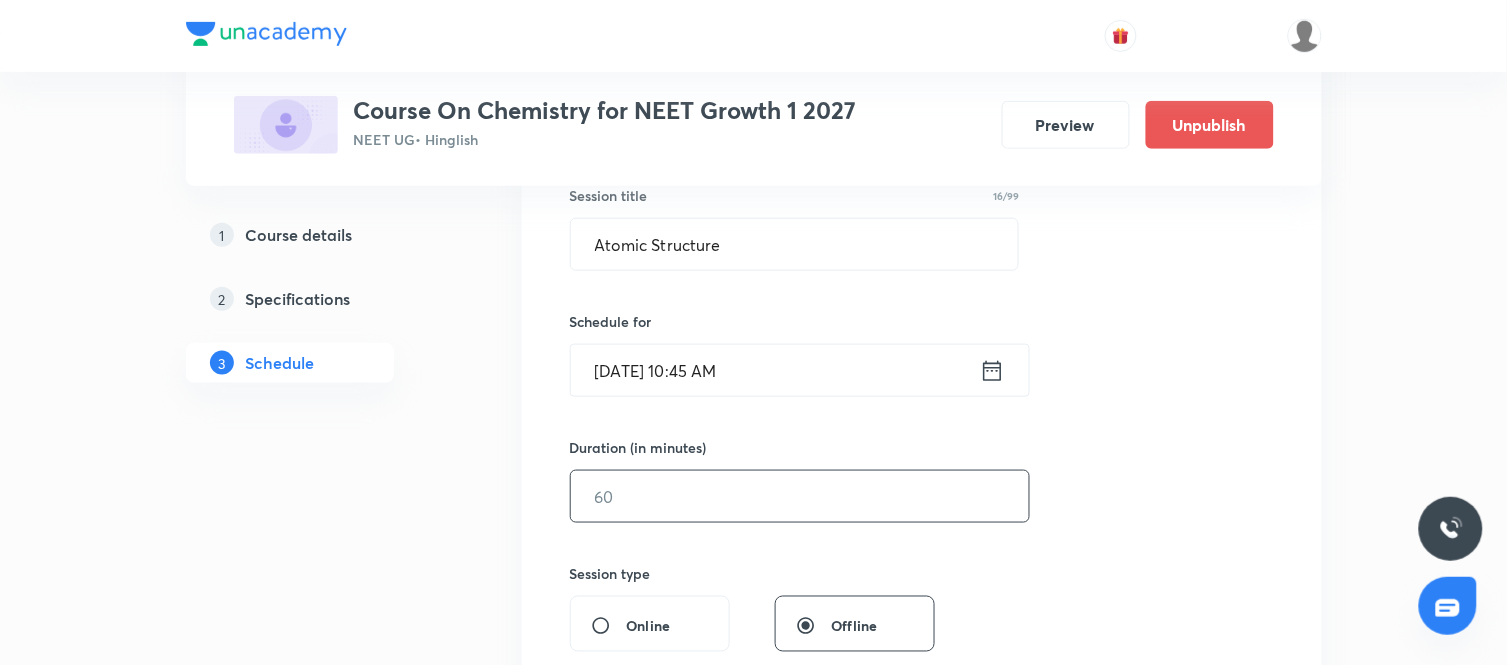 scroll, scrollTop: 384, scrollLeft: 0, axis: vertical 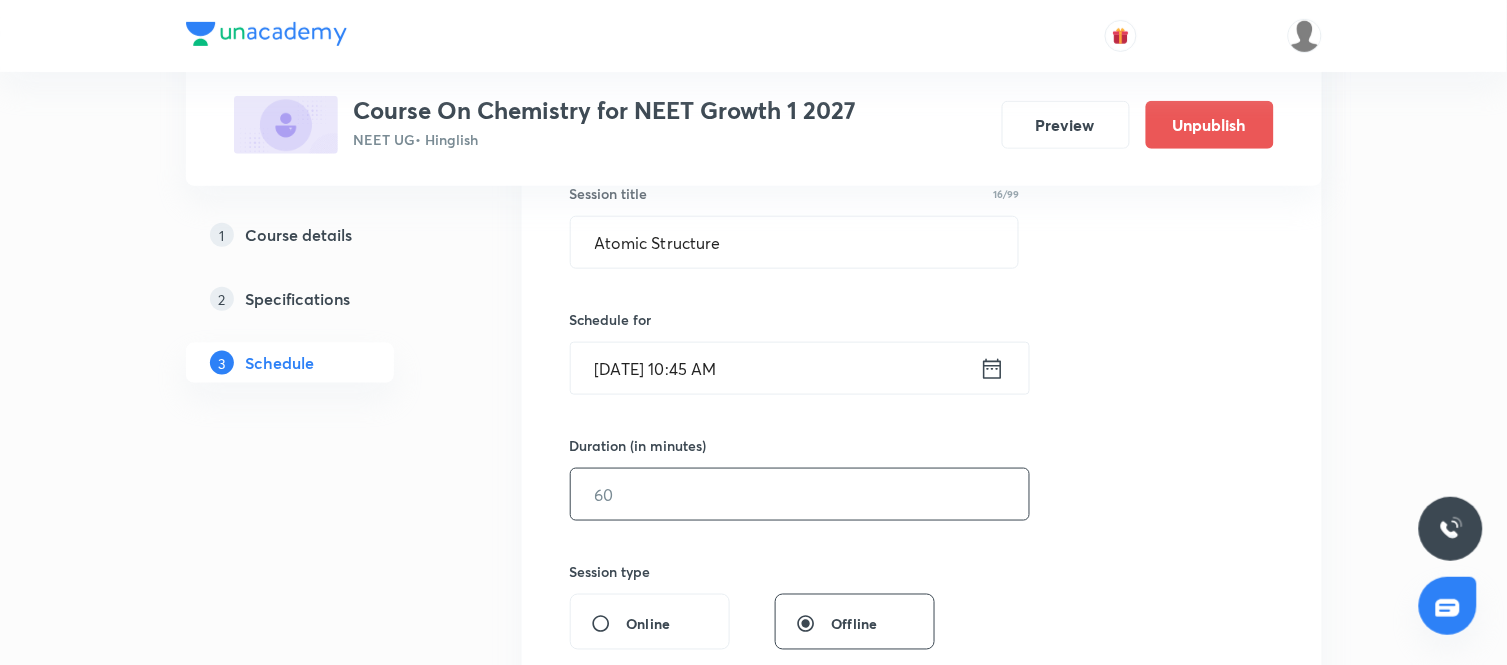 click at bounding box center (800, 494) 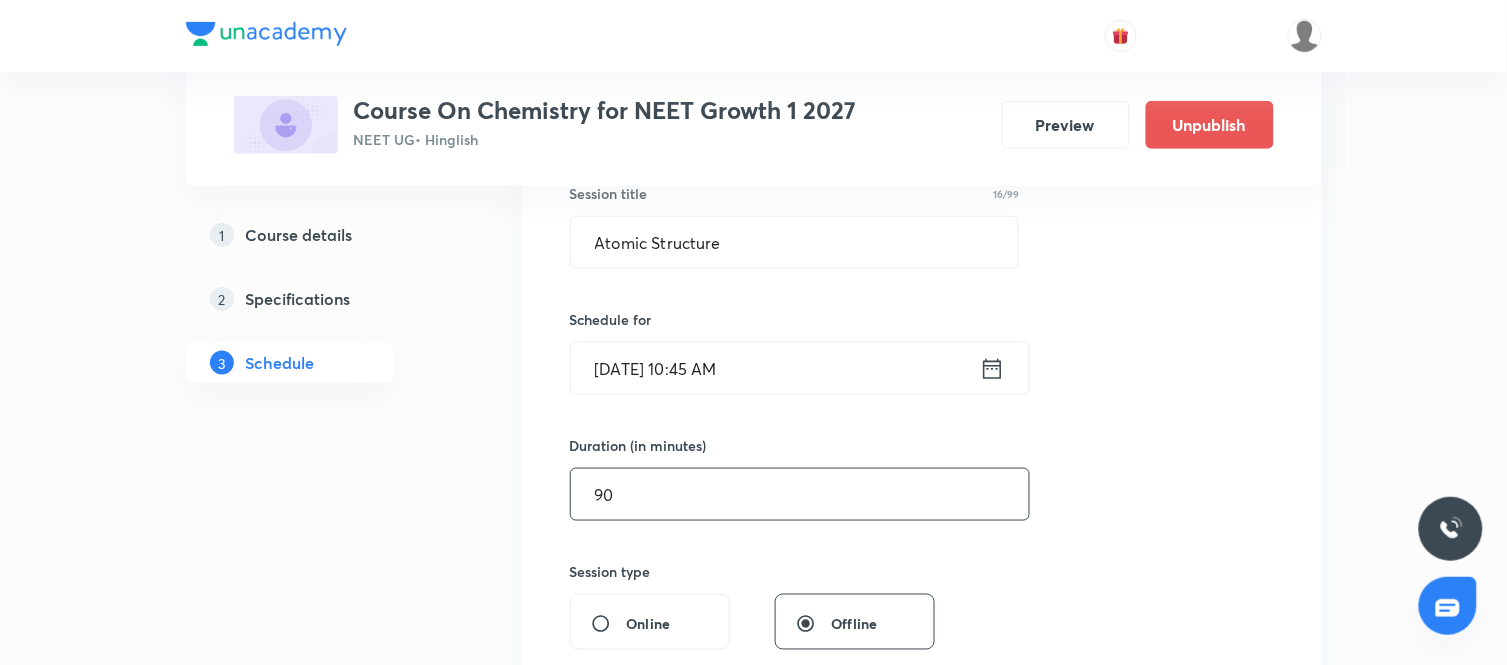 type on "90" 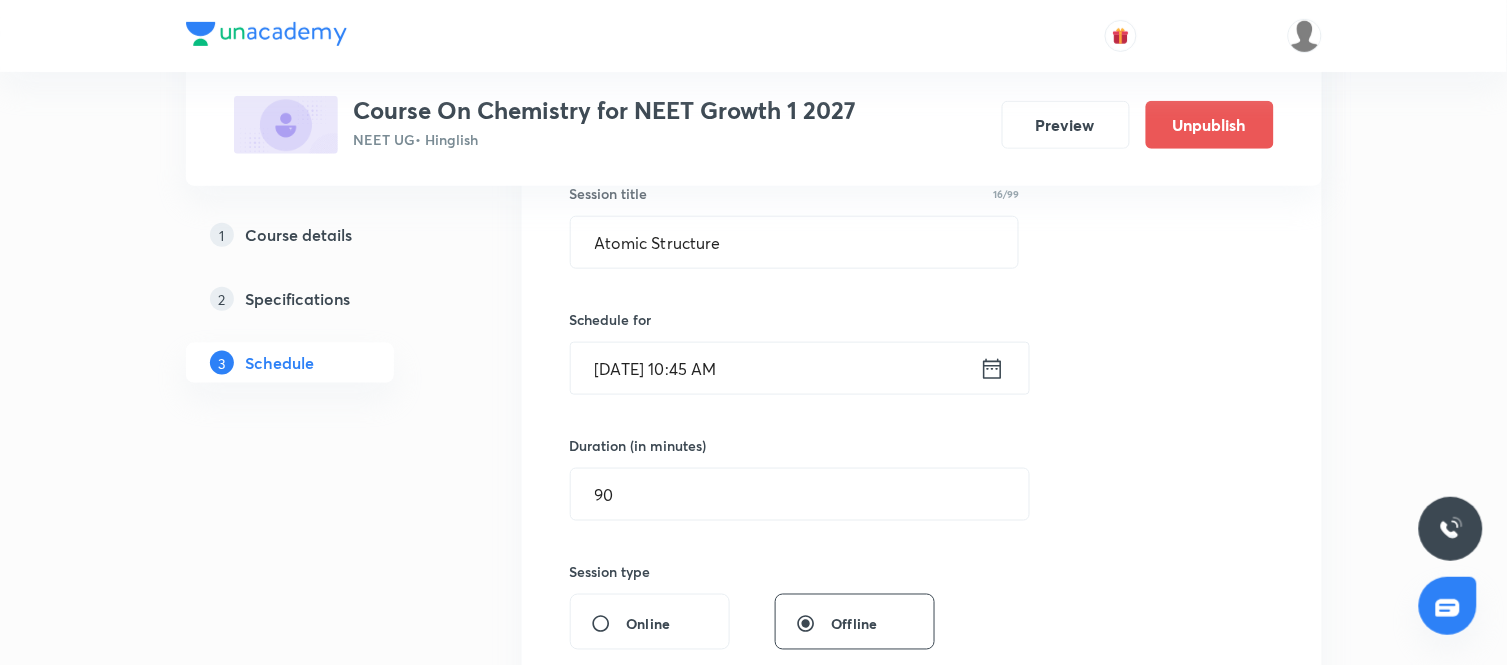 click on "Session  55 Live class Session title 16/99 Atomic Structure ​ Schedule for [DATE] 10:45 AM ​ Duration (in minutes) 90 ​   Session type Online Offline Room Select centre room Sub-concepts Select concepts that wil be covered in this session Add Cancel" at bounding box center (922, 517) 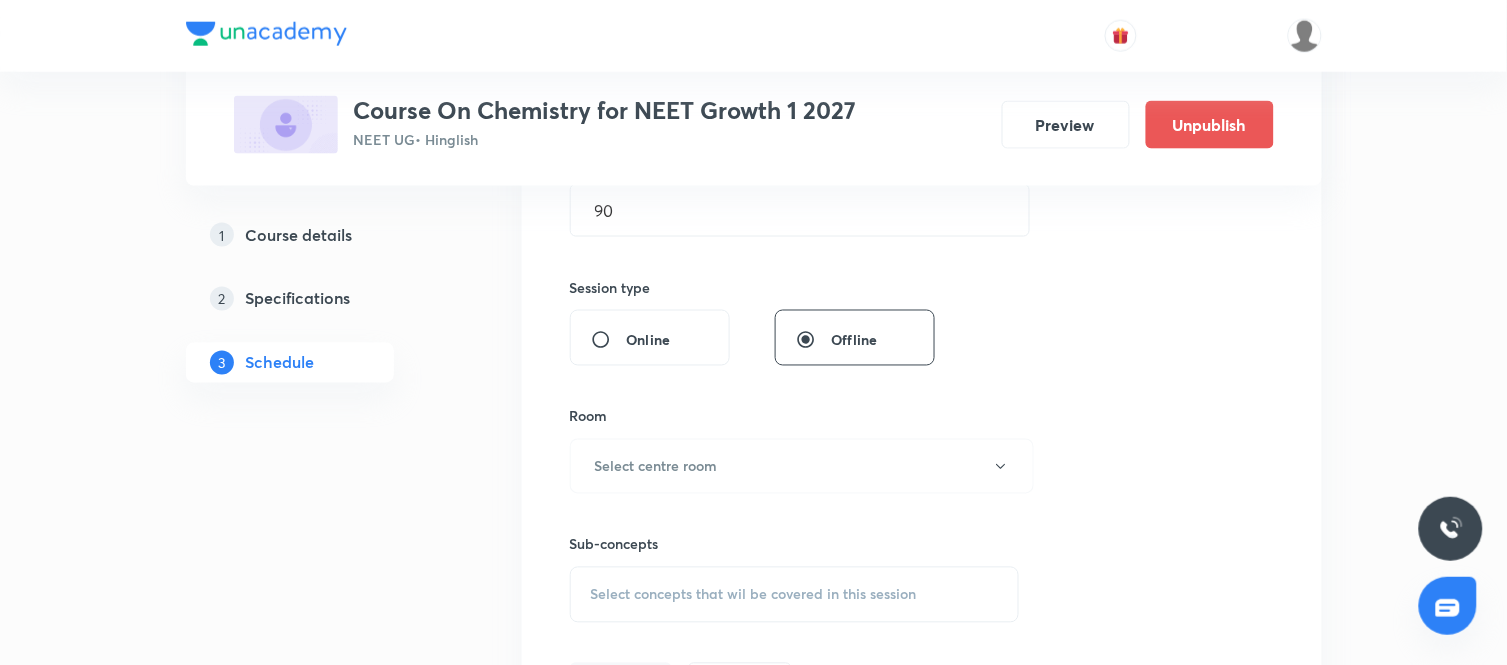 scroll, scrollTop: 693, scrollLeft: 0, axis: vertical 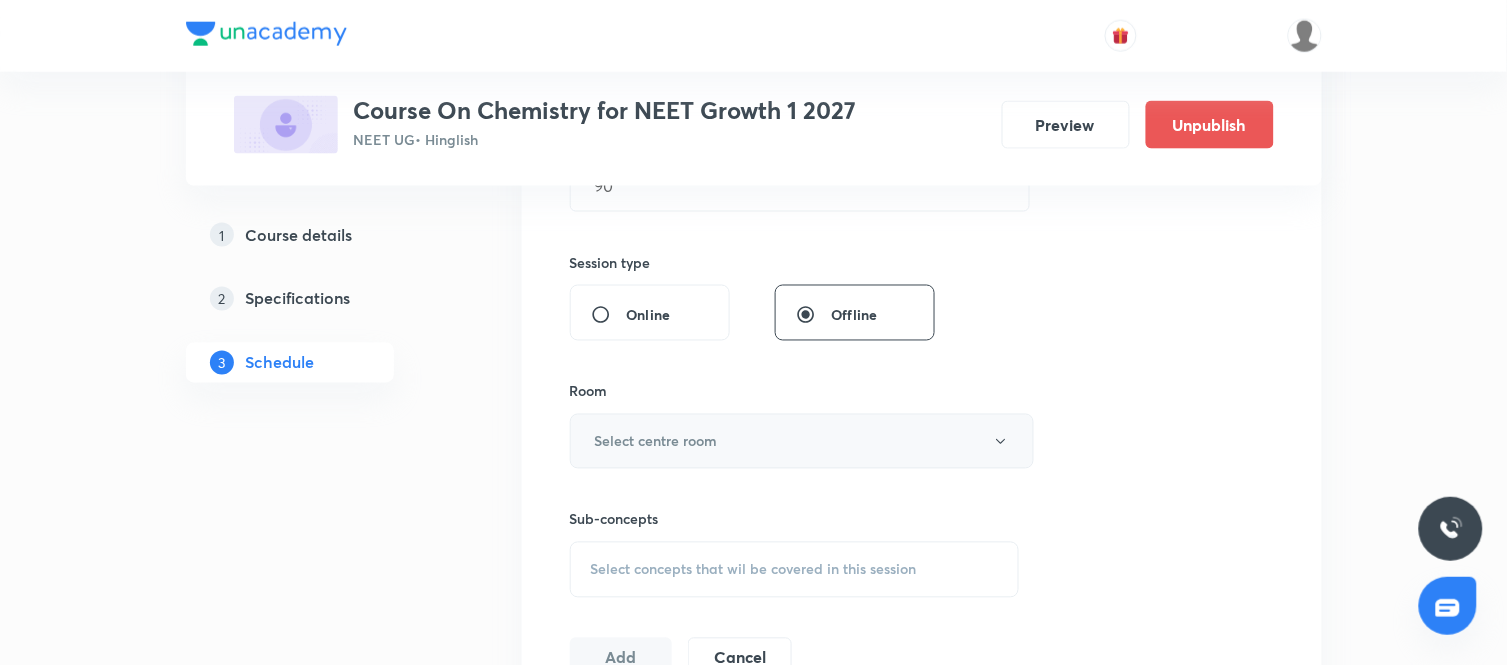 click on "Select centre room" at bounding box center [656, 441] 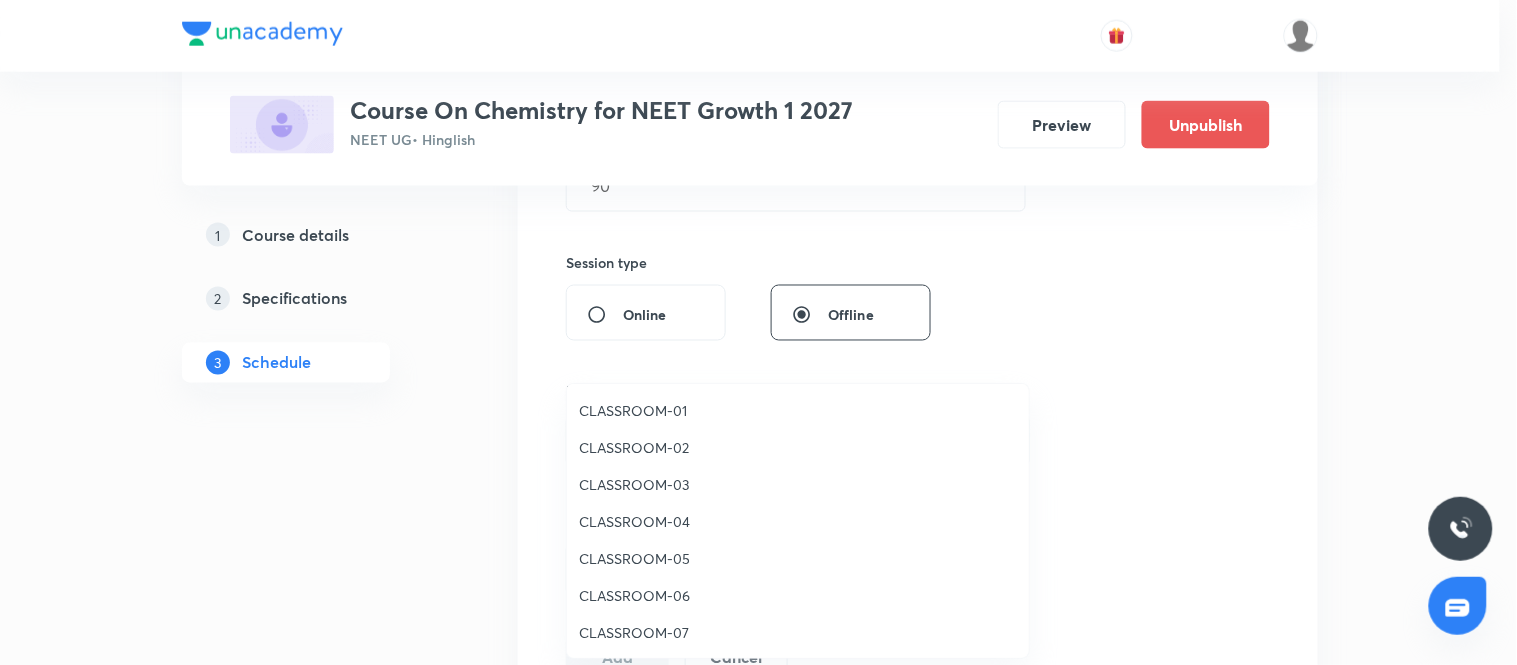 click on "CLASSROOM-05" at bounding box center (798, 558) 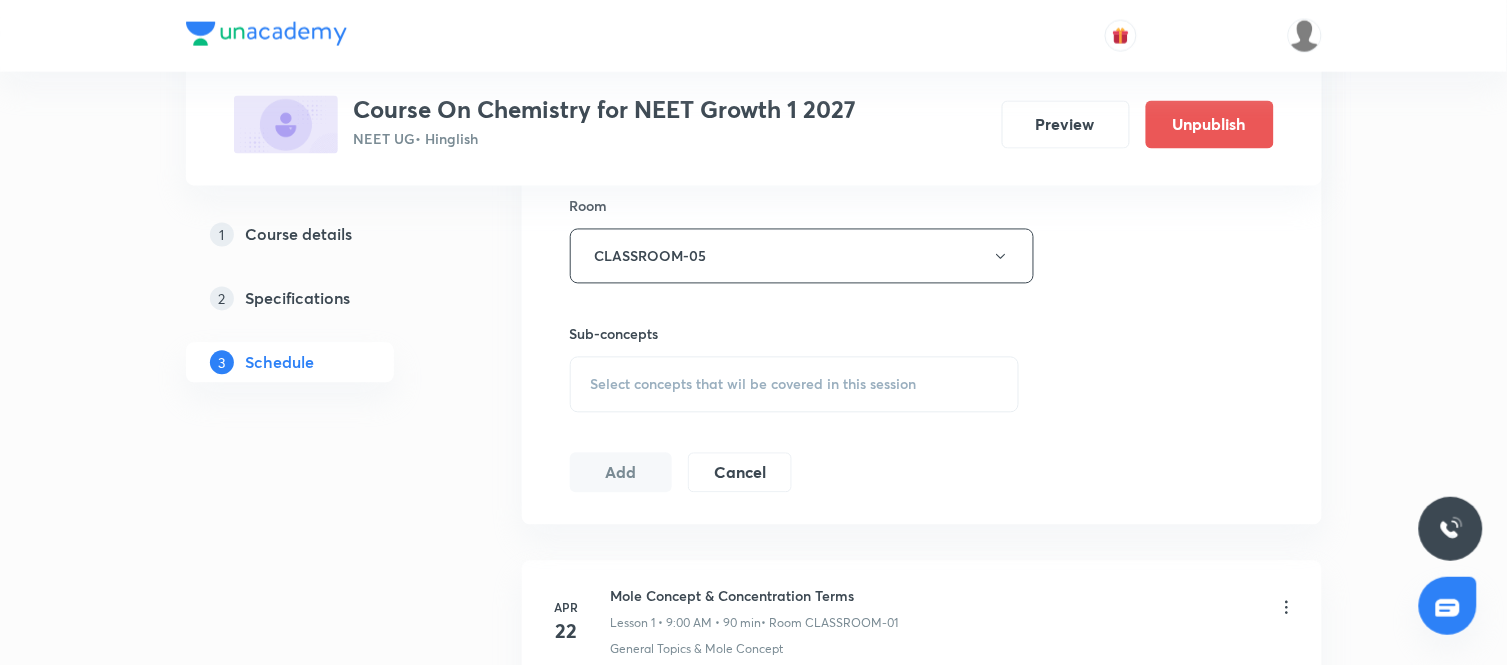 scroll, scrollTop: 880, scrollLeft: 0, axis: vertical 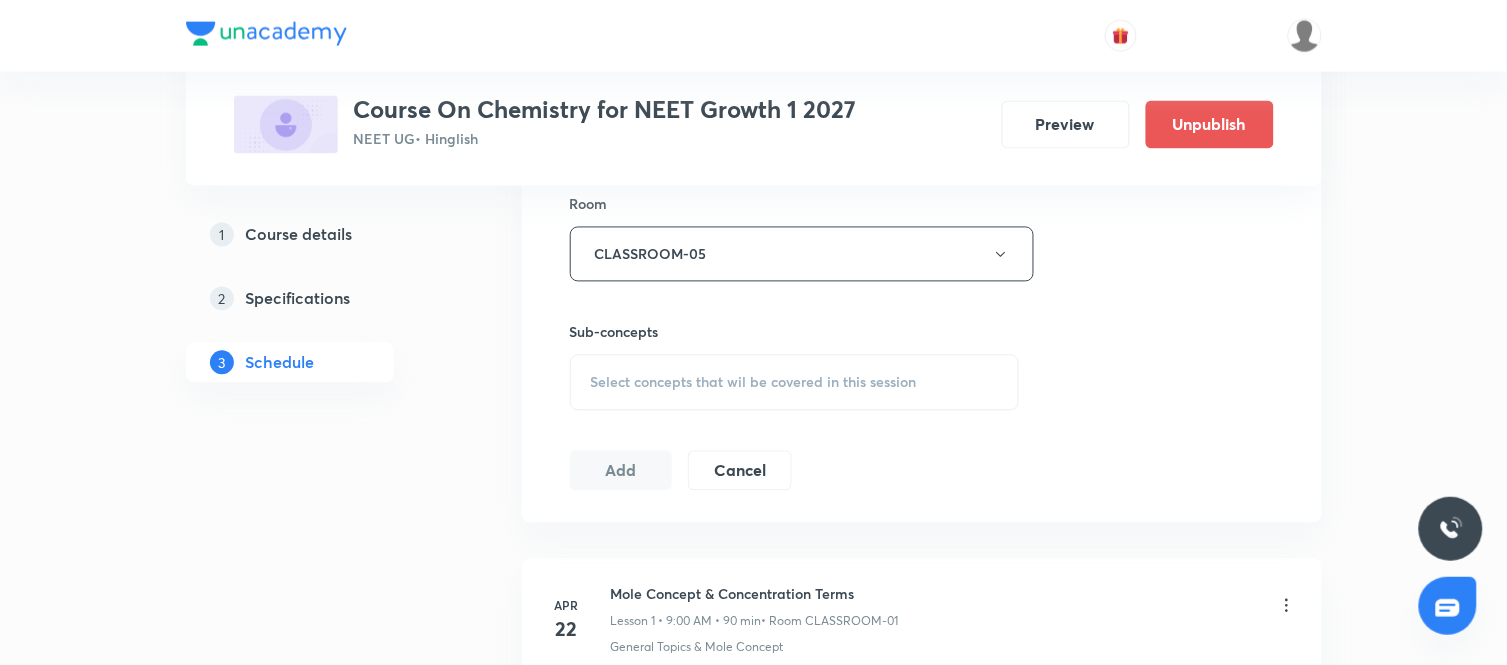 click on "Select concepts that wil be covered in this session" at bounding box center [795, 383] 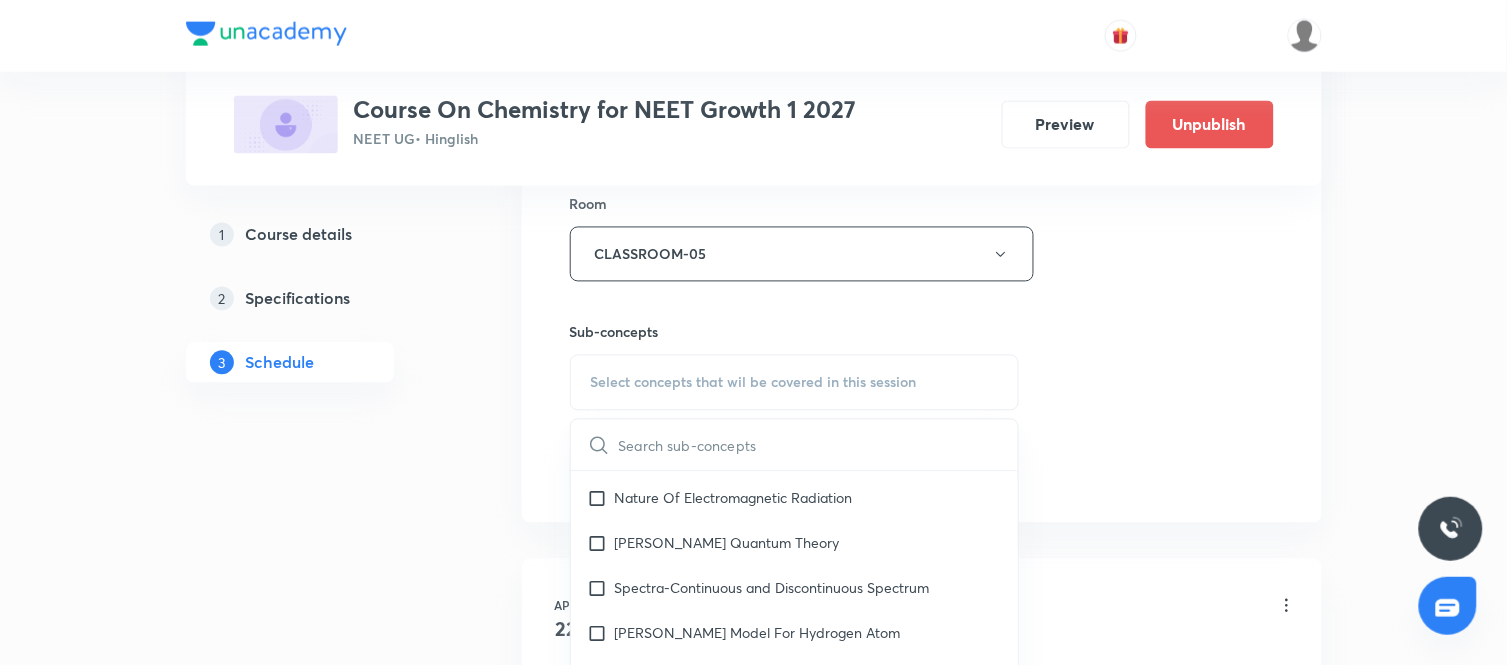scroll, scrollTop: 942, scrollLeft: 0, axis: vertical 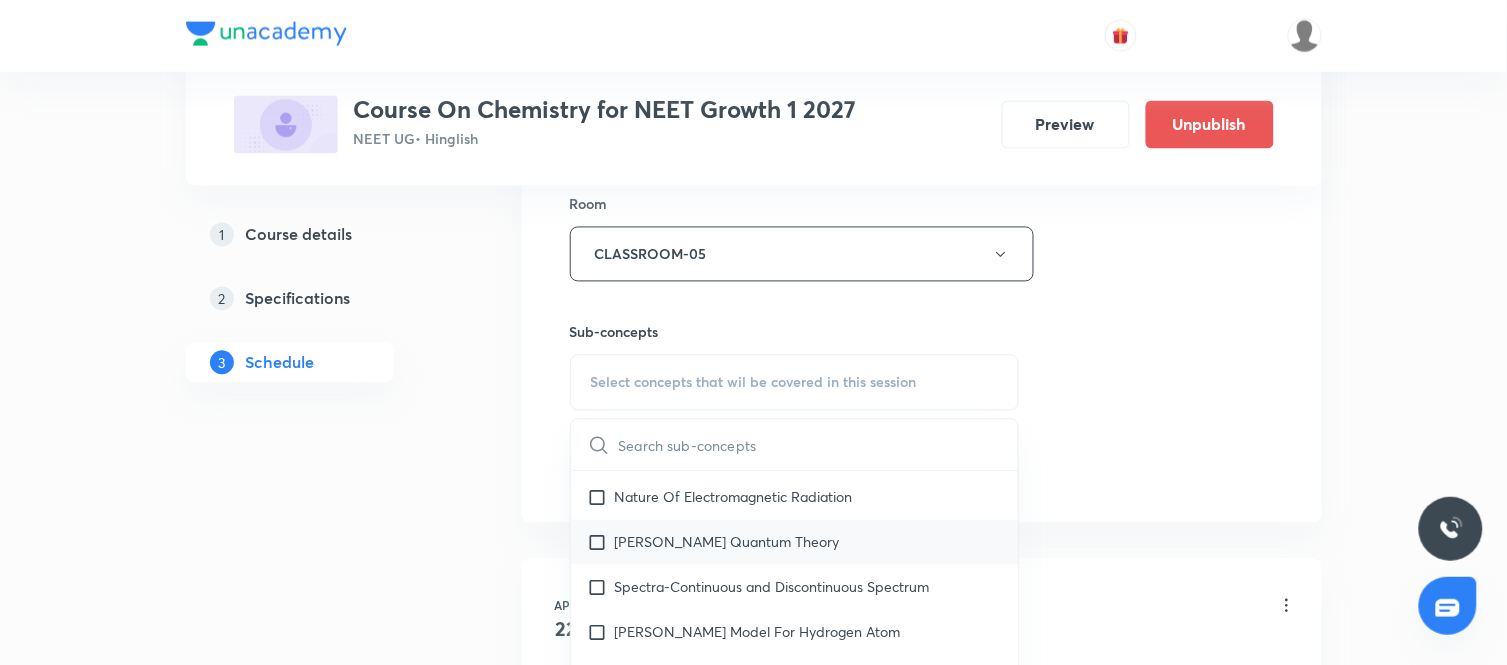 click on "[PERSON_NAME] Quantum Theory" at bounding box center (795, 542) 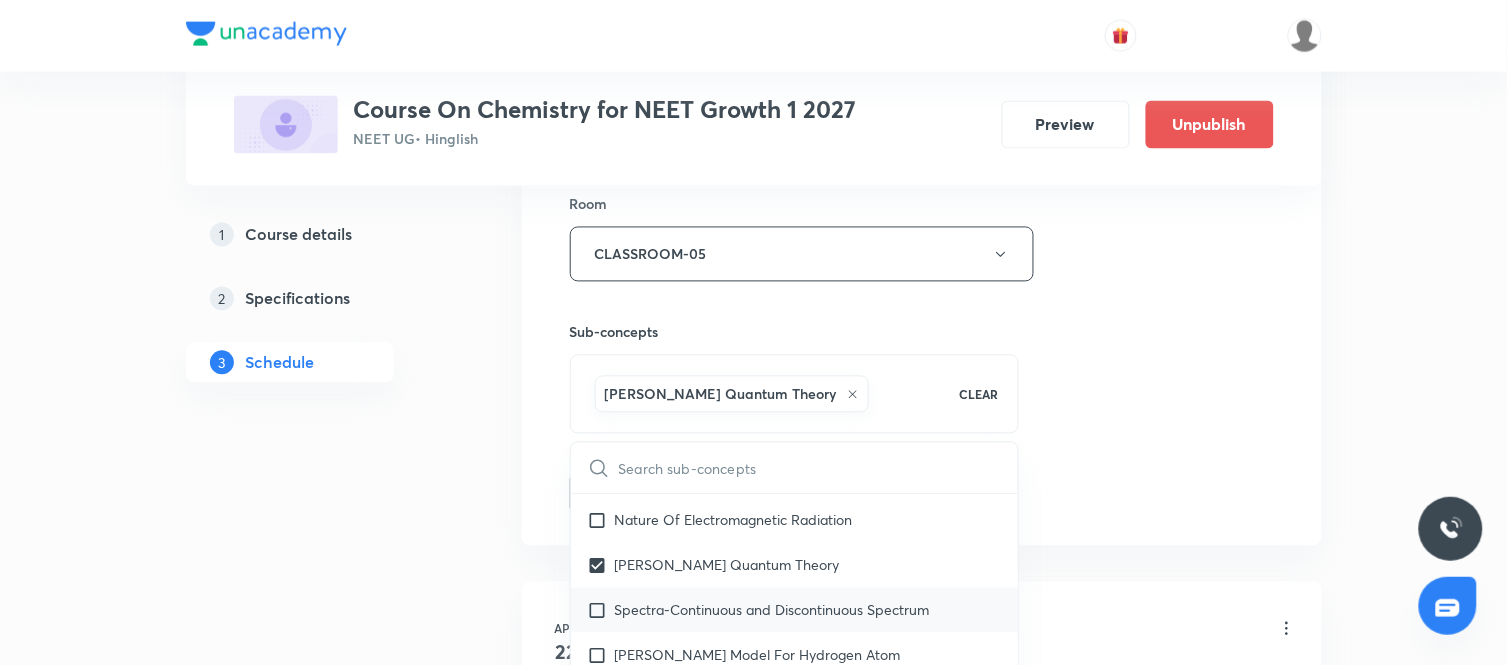 click on "Spectra-Continuous and Discontinuous Spectrum" at bounding box center (772, 610) 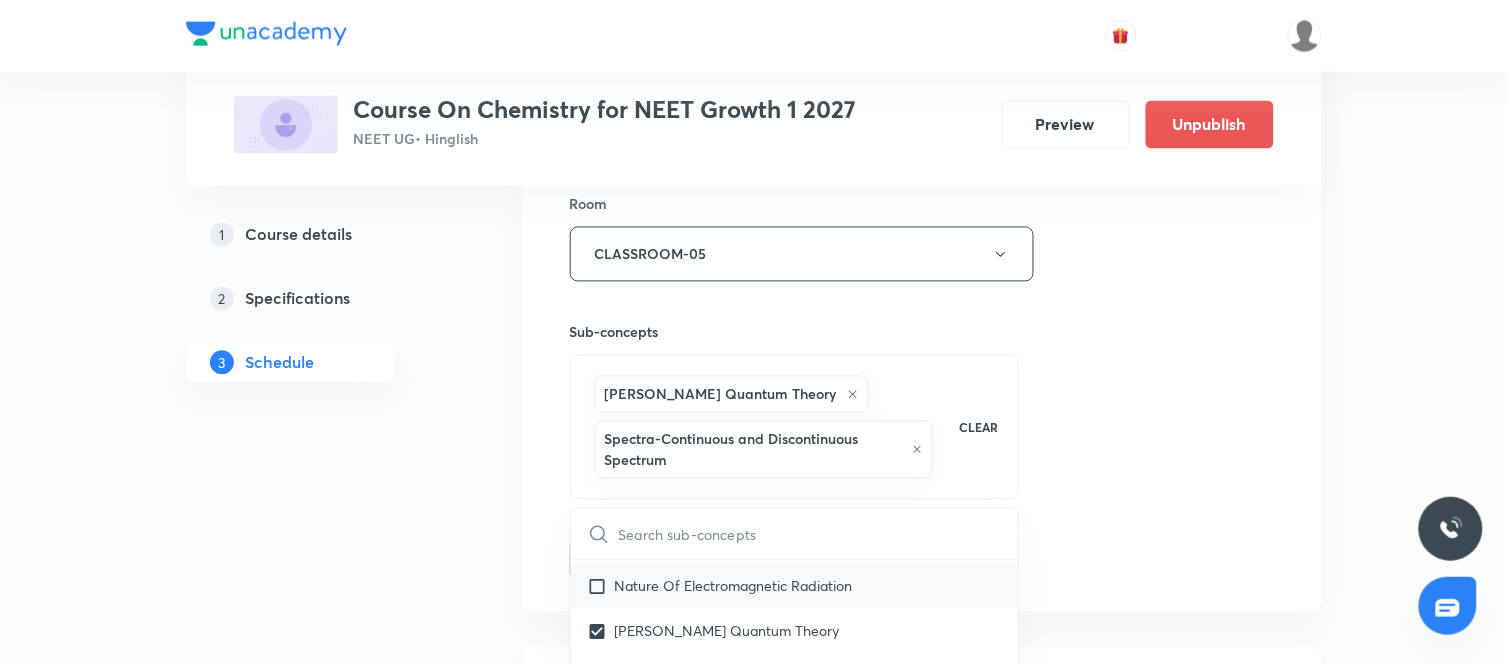 click on "Nature Of Electromagnetic Radiation" at bounding box center (734, 586) 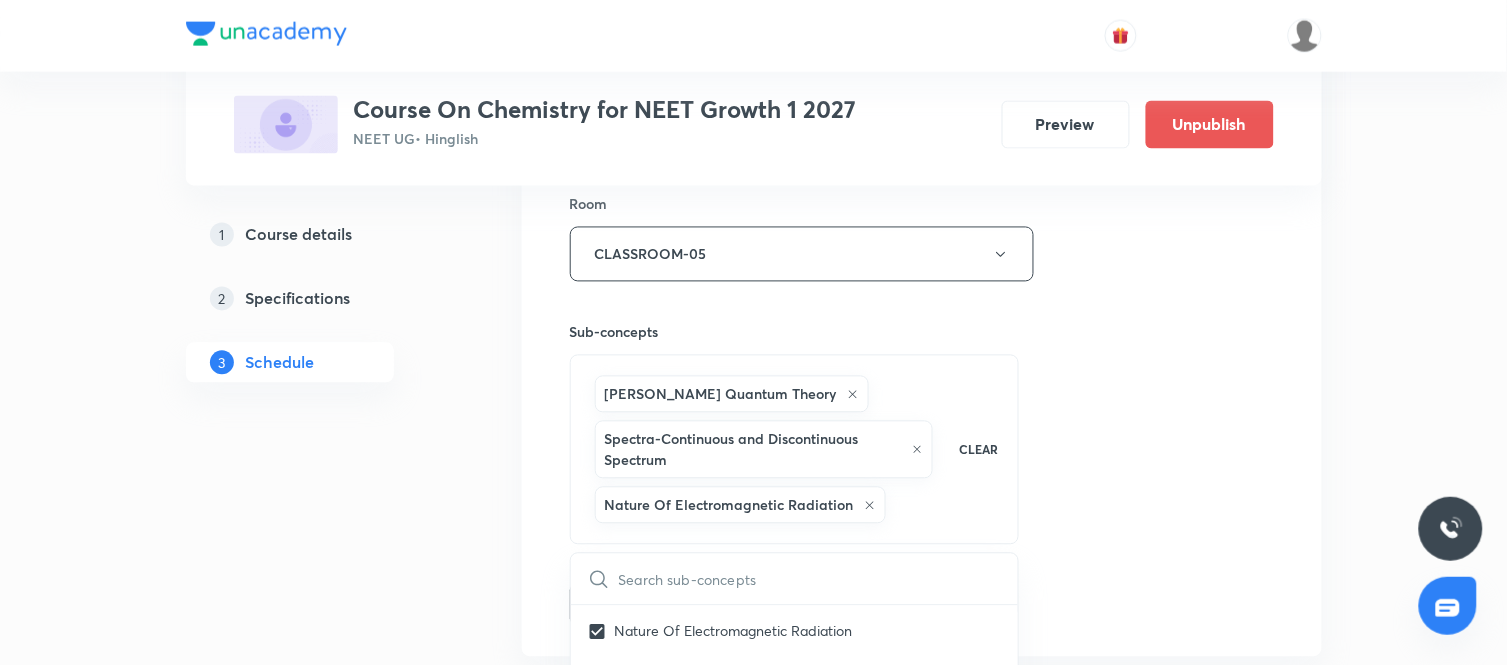 click on "Session  55 Live class Session title 16/99 Atomic Structure ​ Schedule for [DATE] 10:45 AM ​ Duration (in minutes) 90 ​   Session type Online Offline Room CLASSROOM-05 Sub-concepts [PERSON_NAME] Quantum Theory Spectra-Continuous and Discontinuous Spectrum Nature Of Electromagnetic Radiation CLEAR ​ General Topics & Mole Concept Basic Concepts Covered previously Mole – Basic Introduction Covered previously Percentage Composition Stoichiometry Principle of Atom Conservation (POAC) Relation between Stoichiometric Quantities Application of Mole Concept: Gravimetric Analysis Electronic Configuration Of Atoms (Hund's rule)  Quantum Numbers (Magnetic Quantum no.) Quantum Numbers([PERSON_NAME] Exclusion law) Mean [MEDICAL_DATA] Mass or Molecular Mass Variation of Conductivity with Concentration Mechanism of Corrosion Atomic Structure Discovery Of Electron Covered previously Some Prerequisites of Physics Covered previously Discovery Of Protons And Neutrons Atomic Models Covered previously Nature of Waves Spectrum Wave" at bounding box center (922, 88) 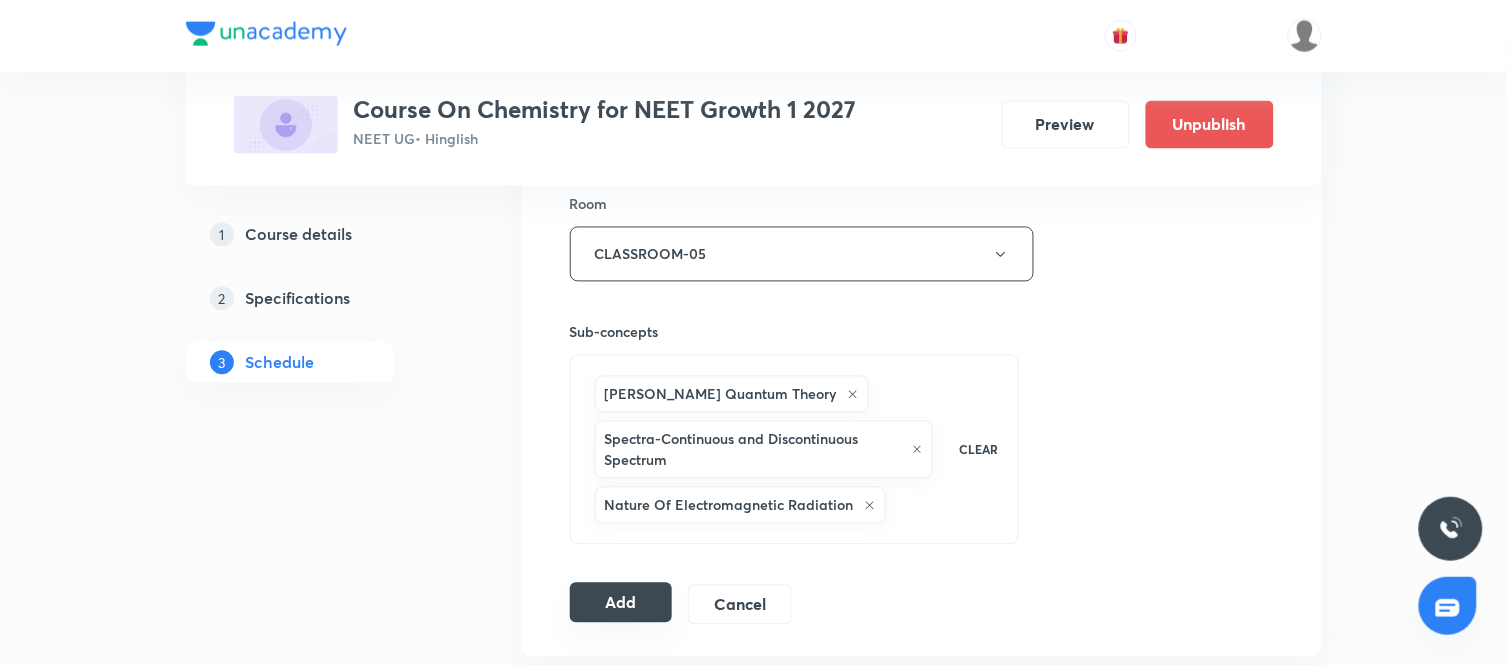 click on "Add" at bounding box center [621, 603] 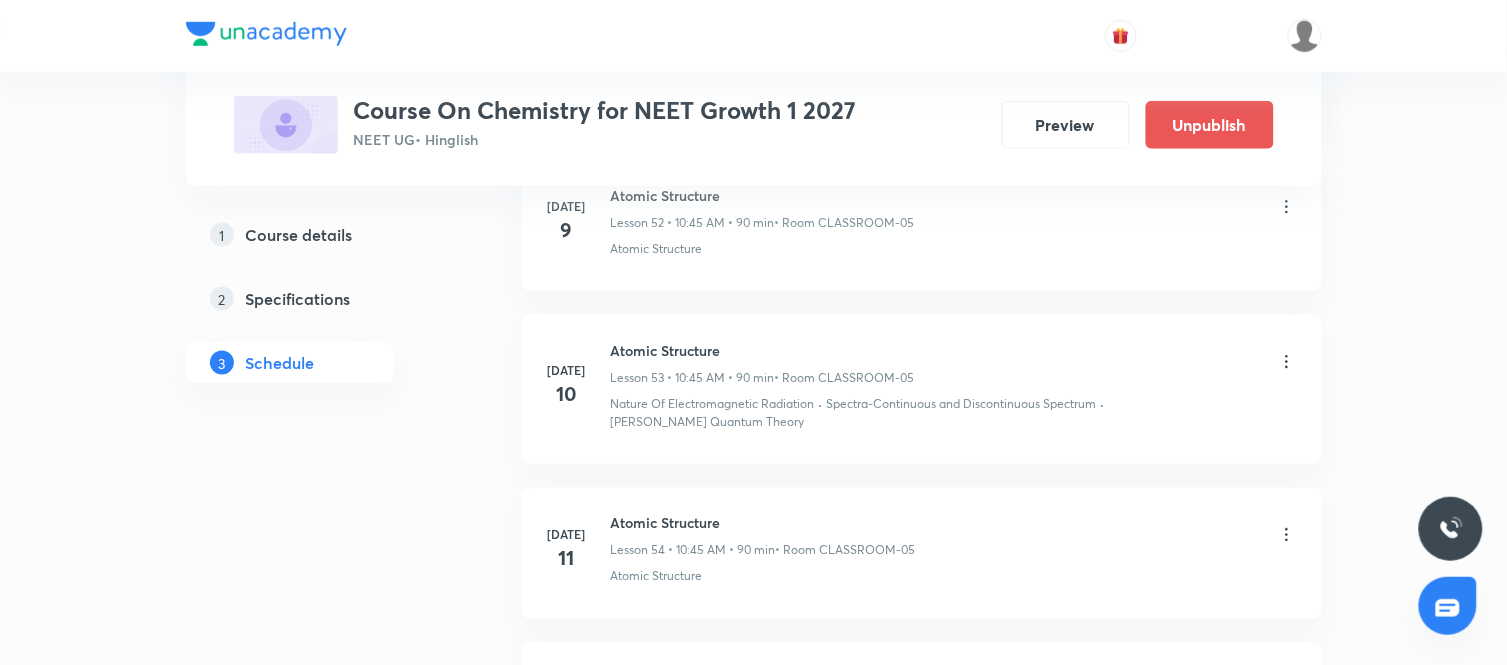 scroll, scrollTop: 8350, scrollLeft: 0, axis: vertical 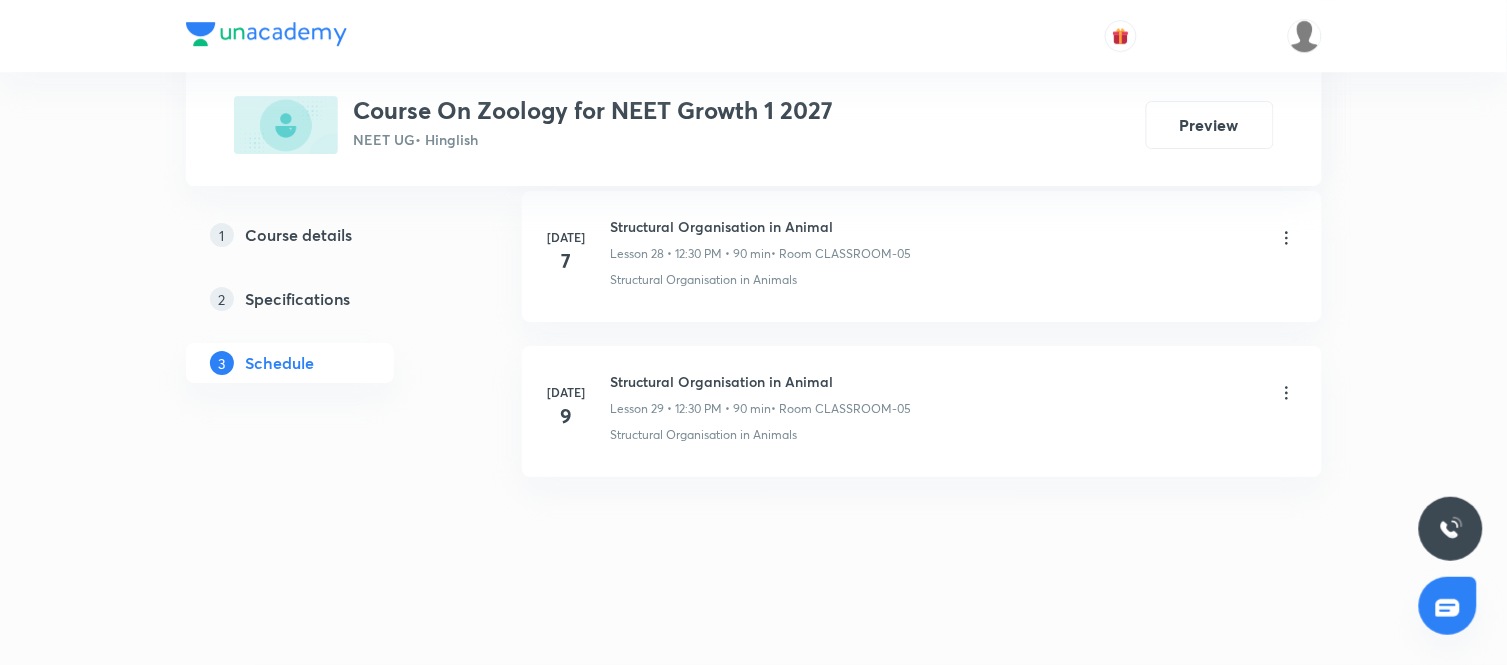 click on "Structural Organisation in Animal" at bounding box center (761, 381) 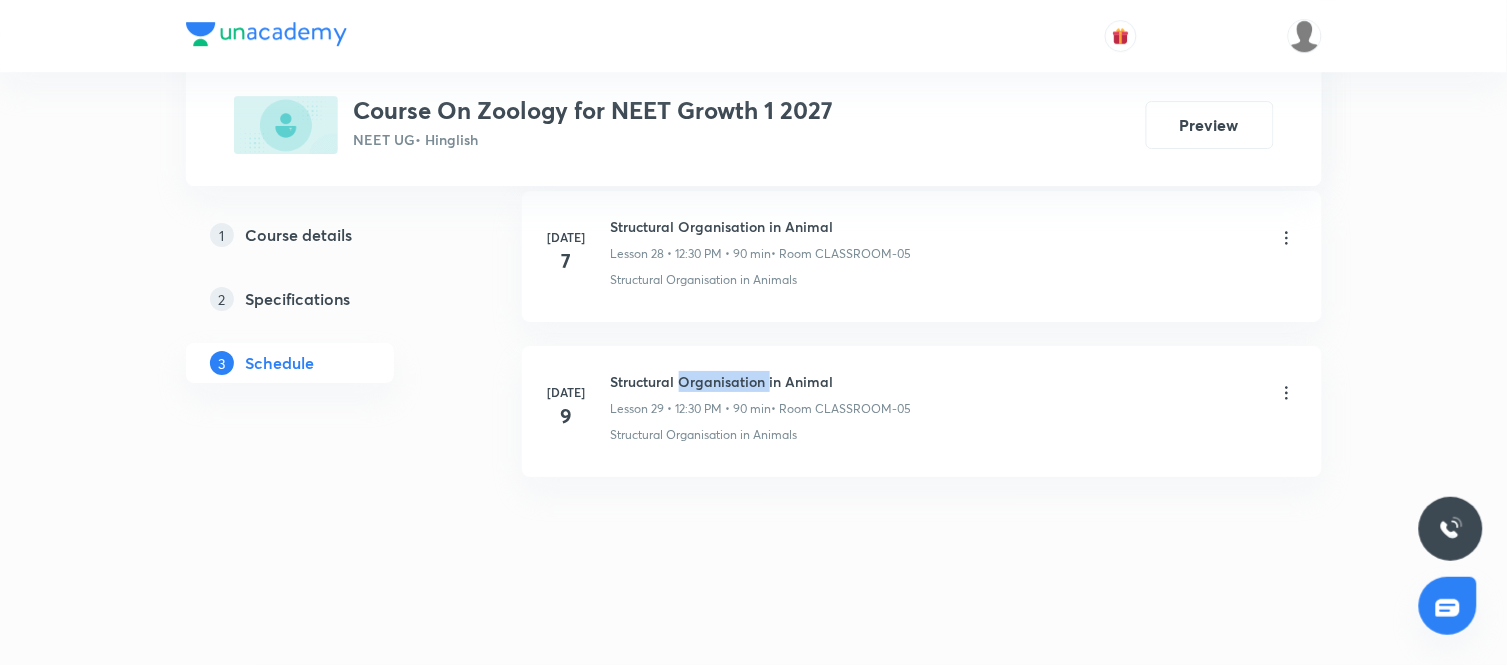 click on "Structural Organisation in Animal" at bounding box center [761, 381] 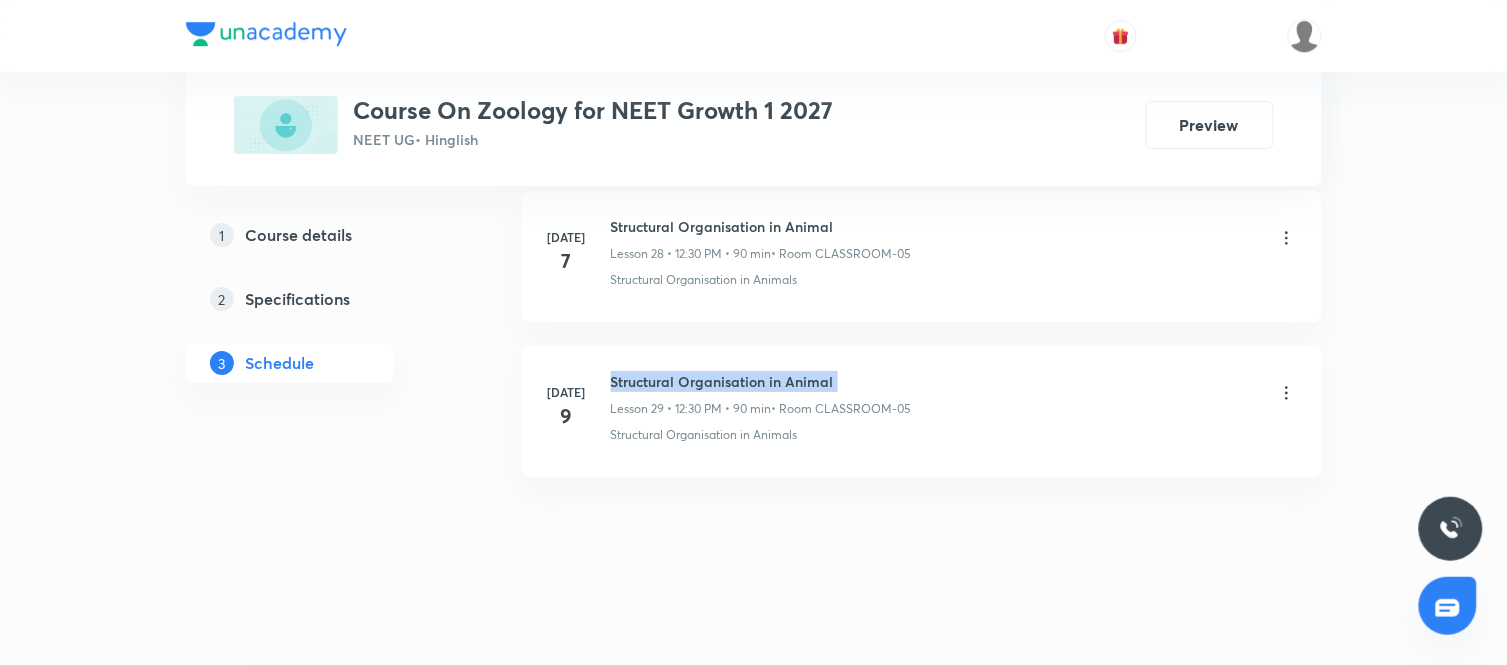 click on "Structural Organisation in Animal" at bounding box center [761, 381] 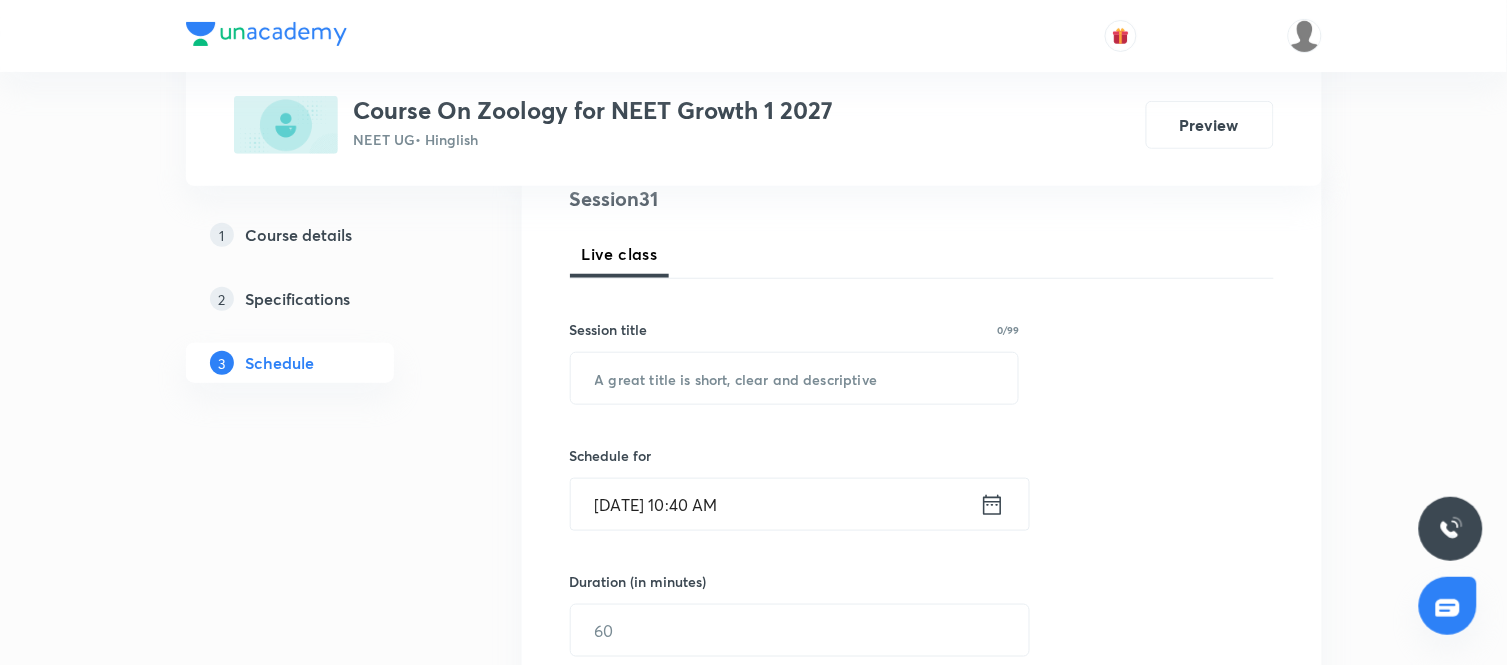 scroll, scrollTop: 241, scrollLeft: 0, axis: vertical 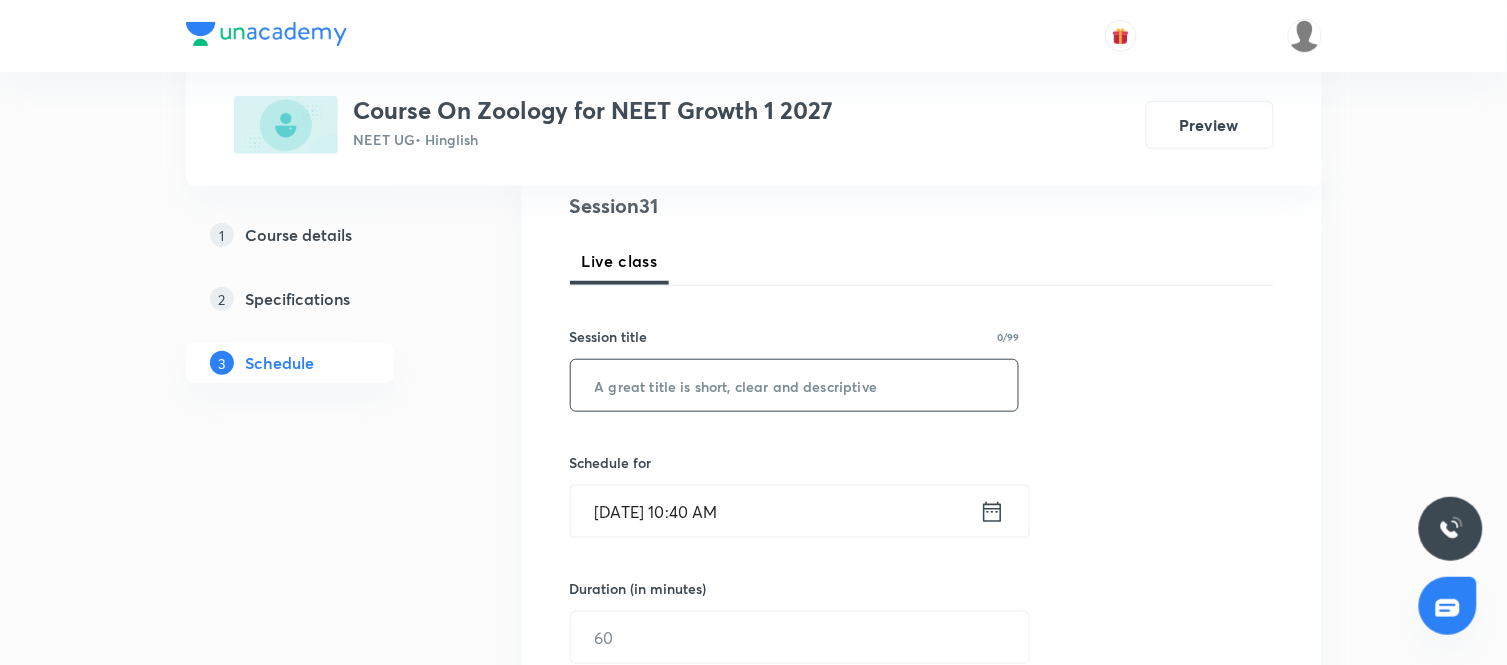 click at bounding box center [795, 385] 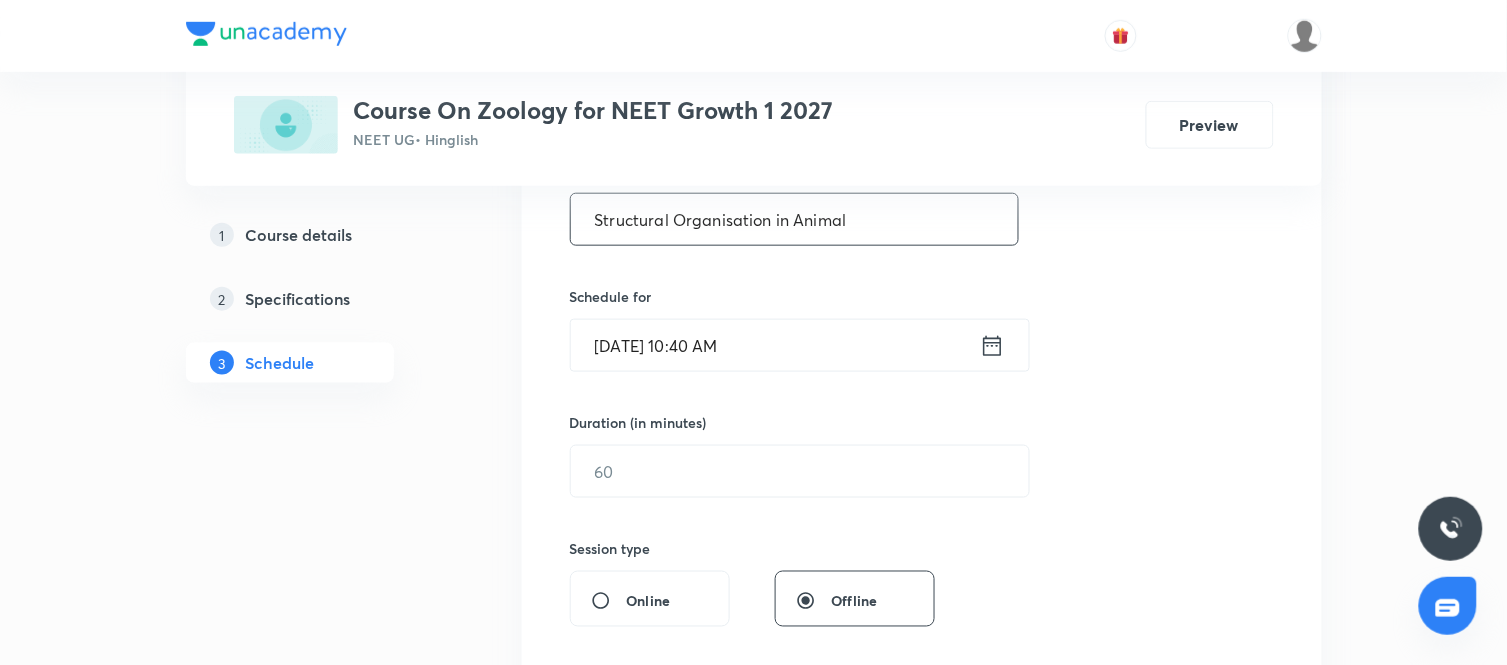 scroll, scrollTop: 408, scrollLeft: 0, axis: vertical 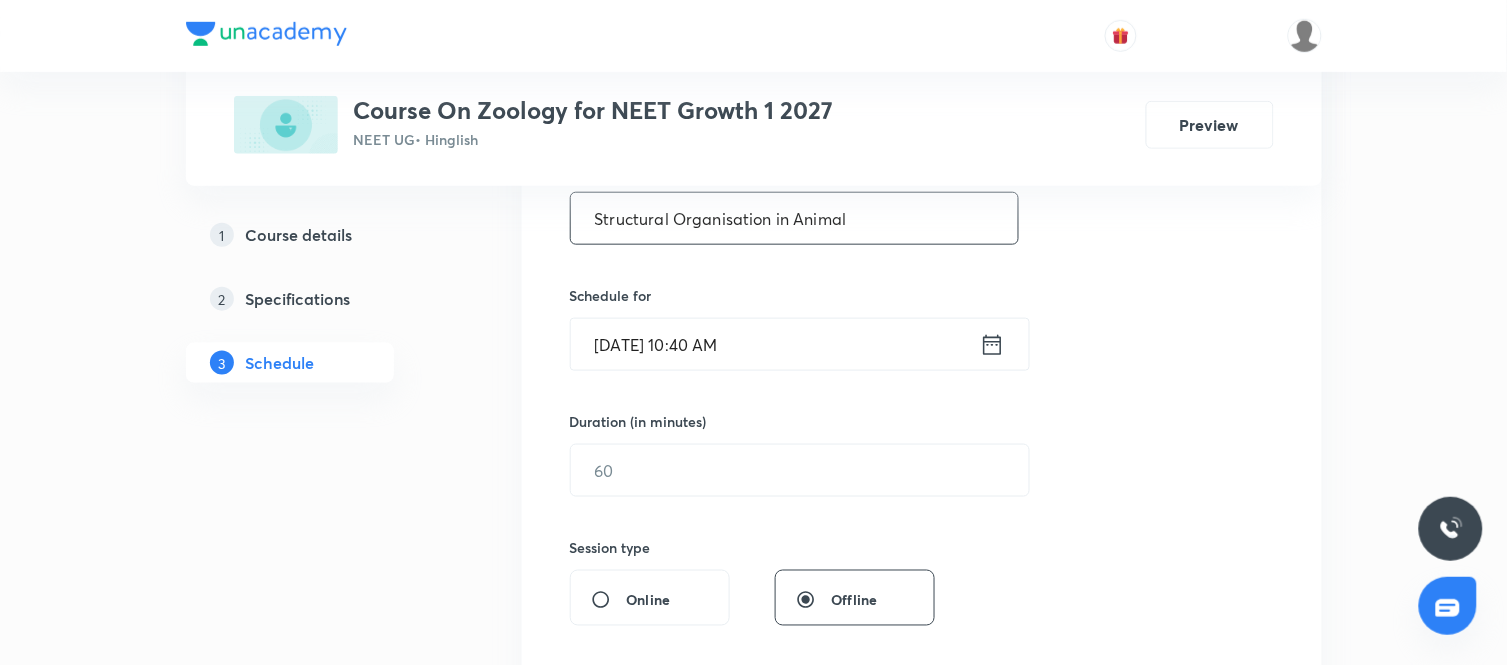 type on "Structural Organisation in Animal" 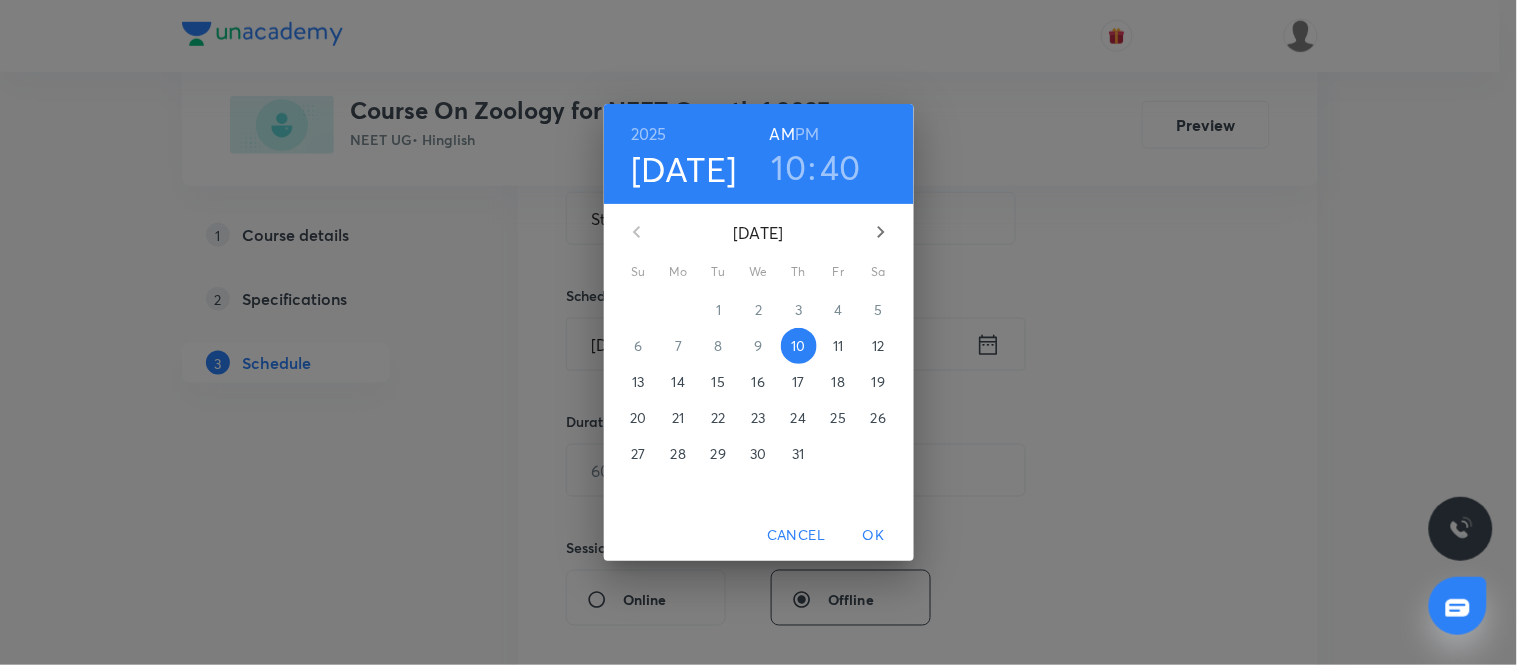 click on "[DATE] 10 : 40 AM PM" at bounding box center (759, 154) 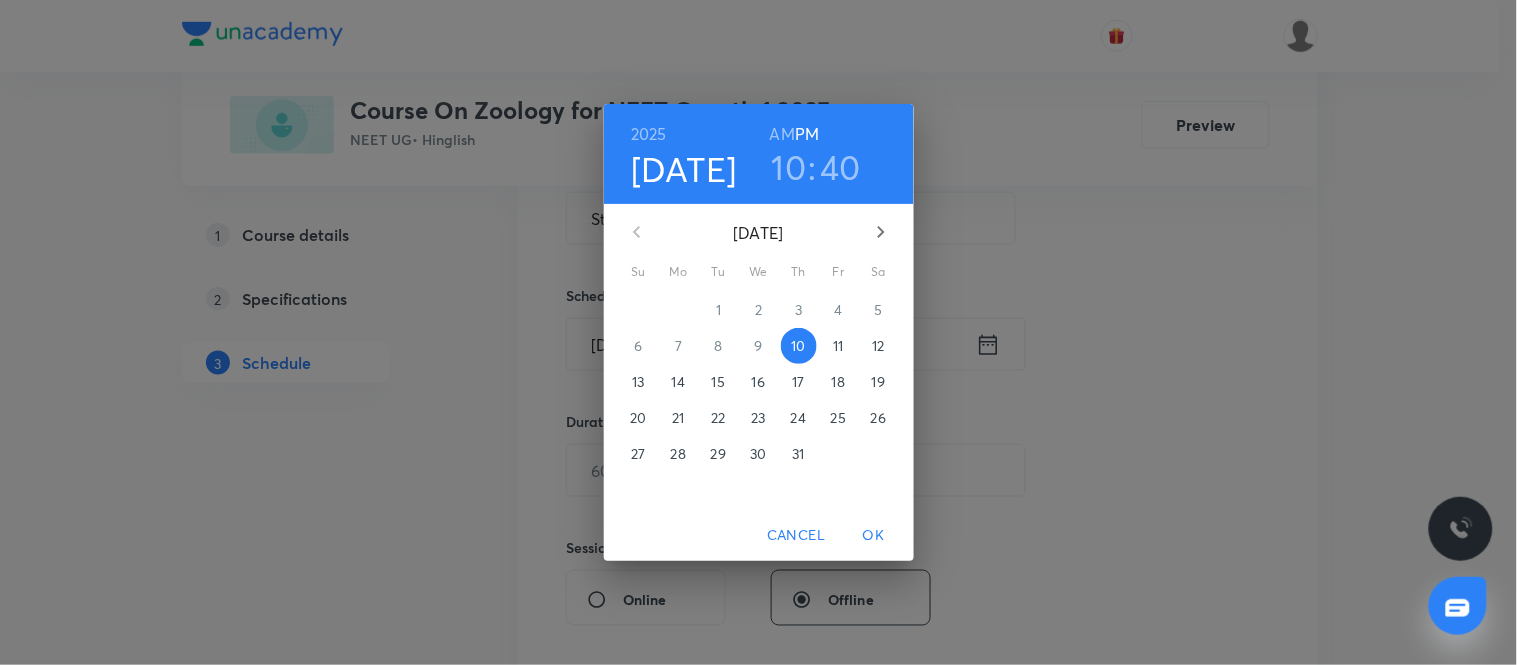click on "10" at bounding box center (789, 167) 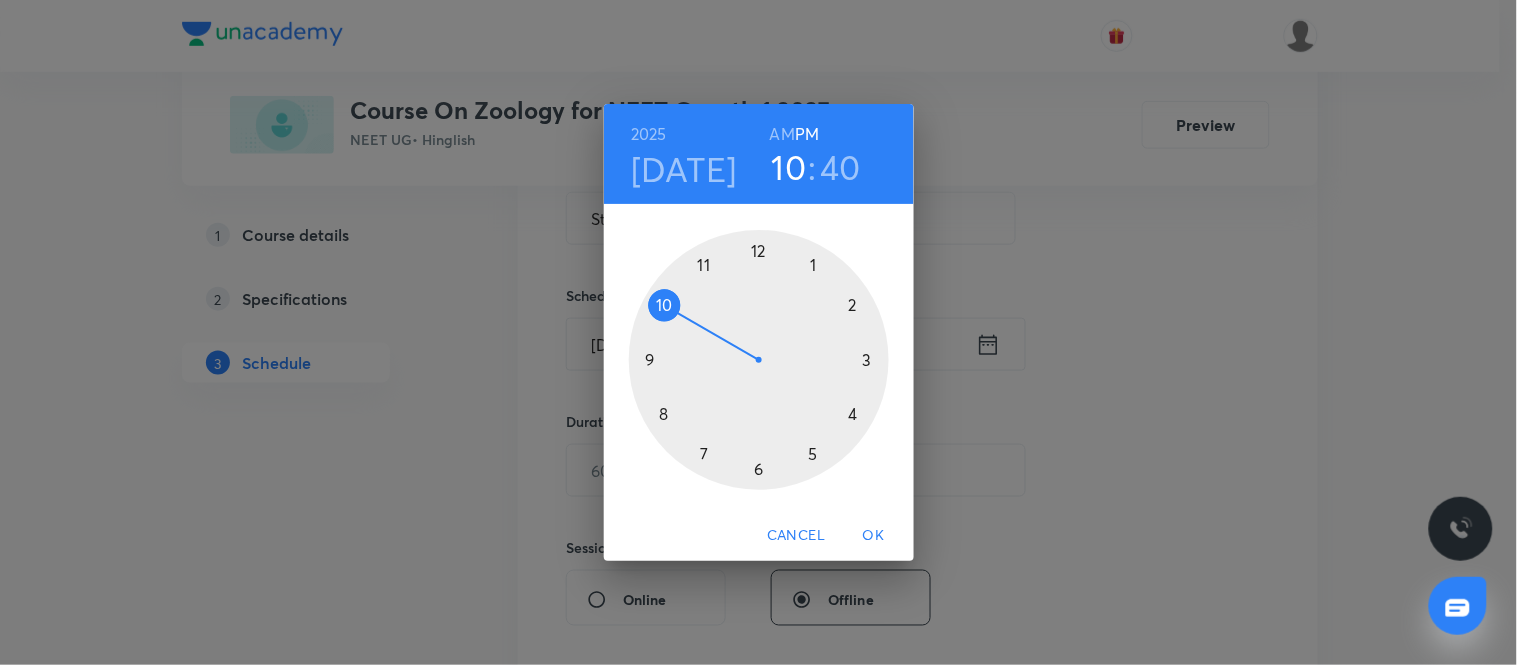 click at bounding box center (759, 360) 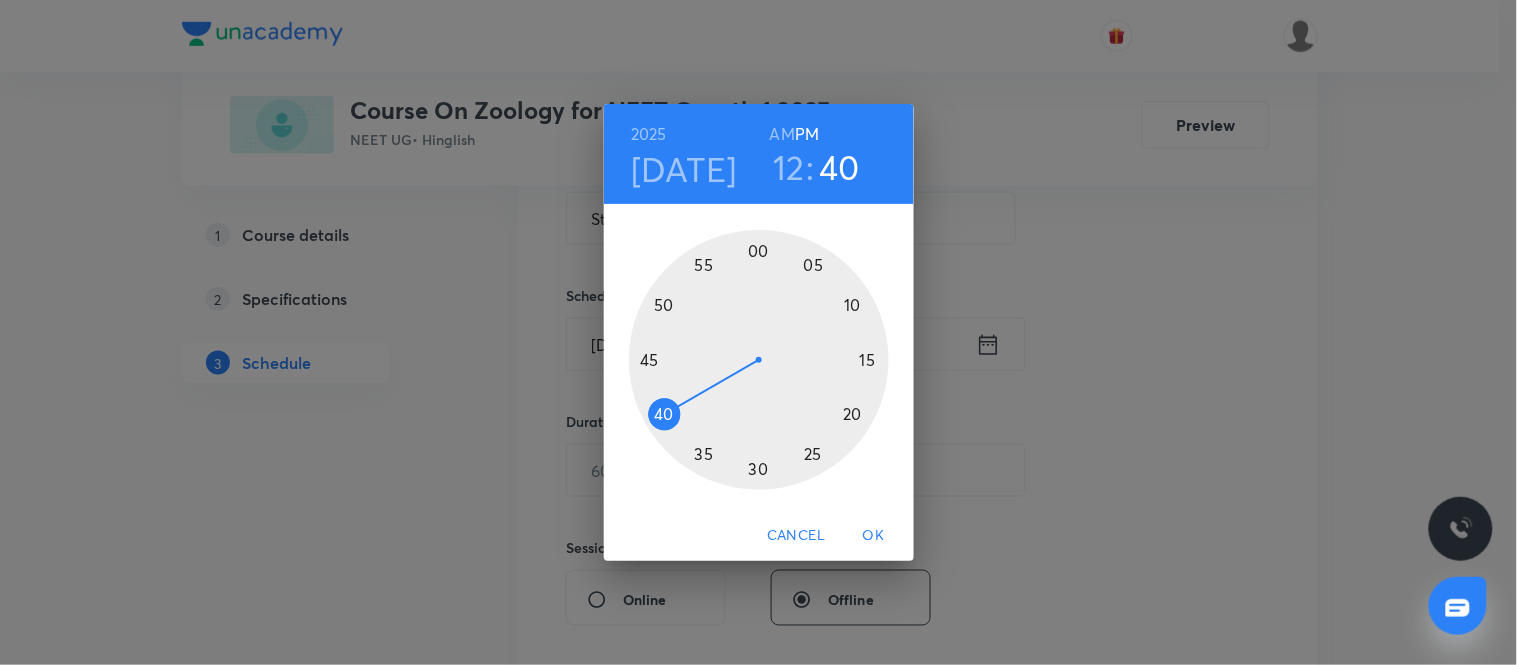 click at bounding box center (759, 360) 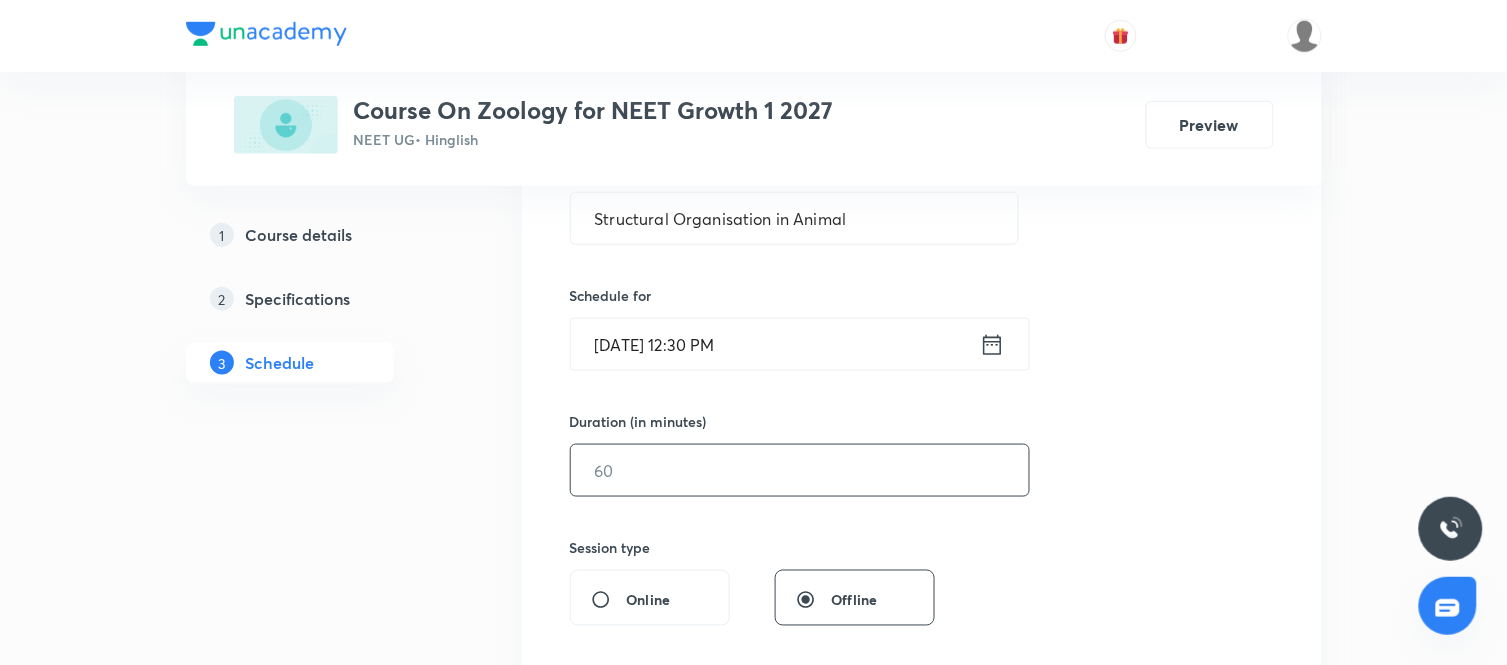 click at bounding box center [800, 470] 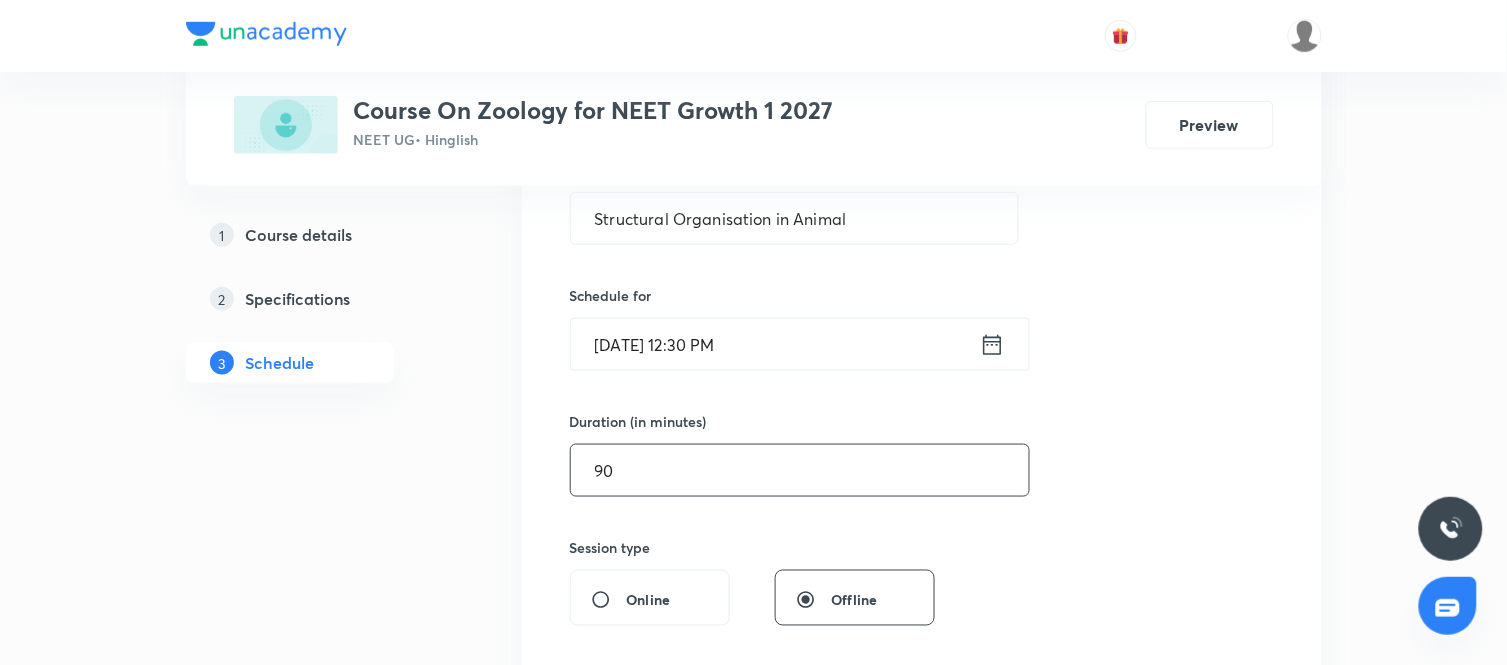 type on "90" 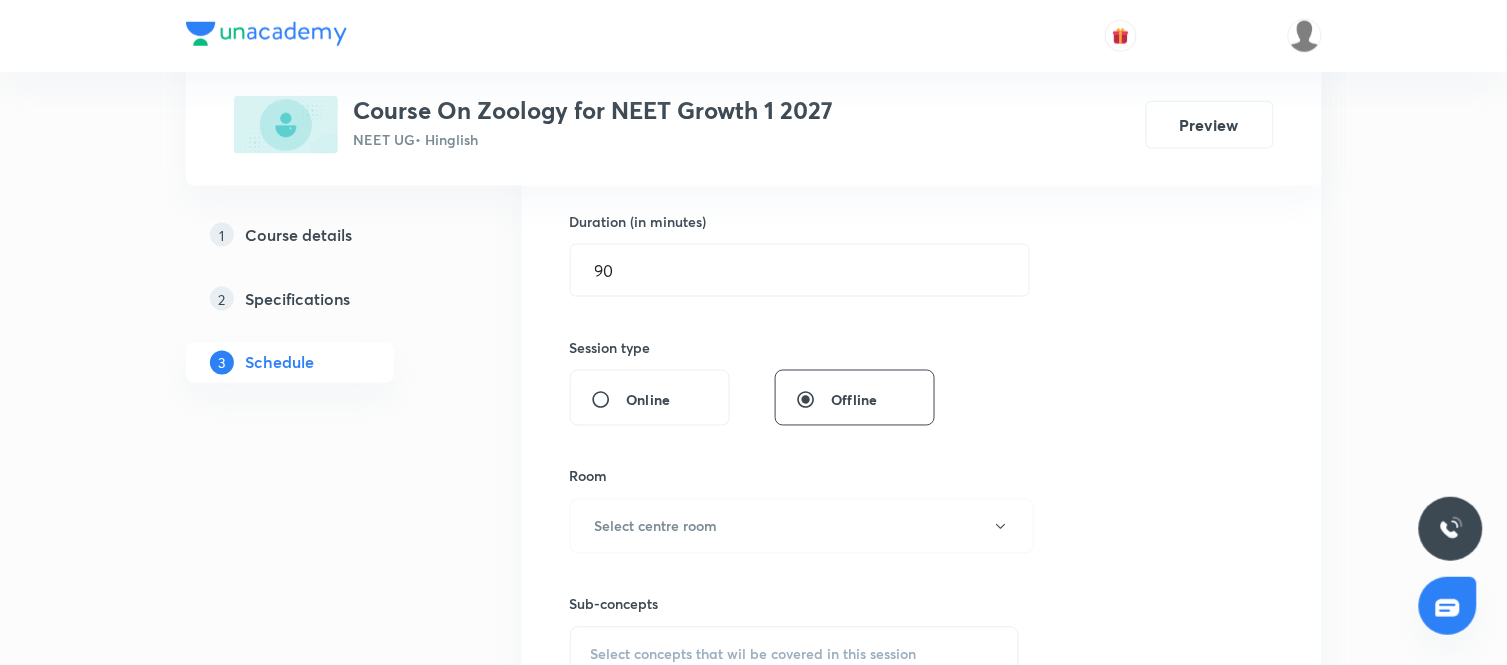 scroll, scrollTop: 614, scrollLeft: 0, axis: vertical 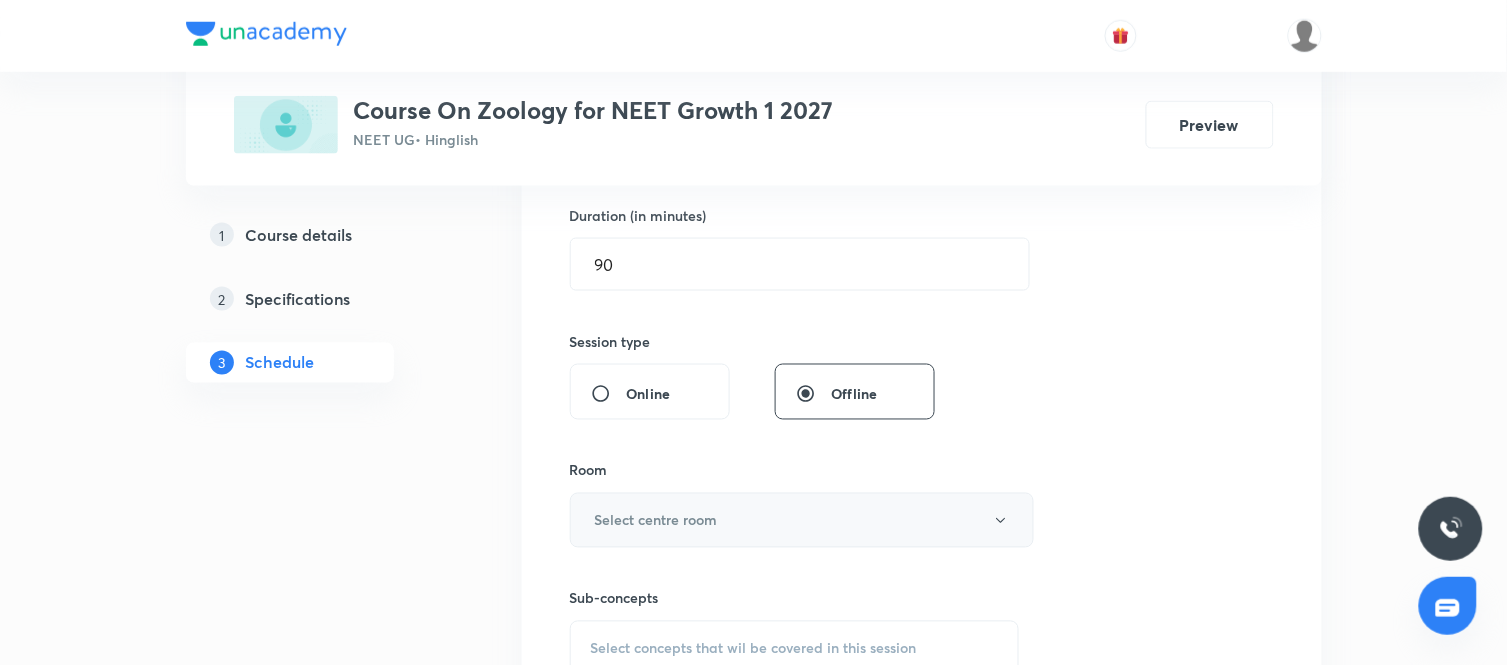 click on "Select centre room" at bounding box center [802, 520] 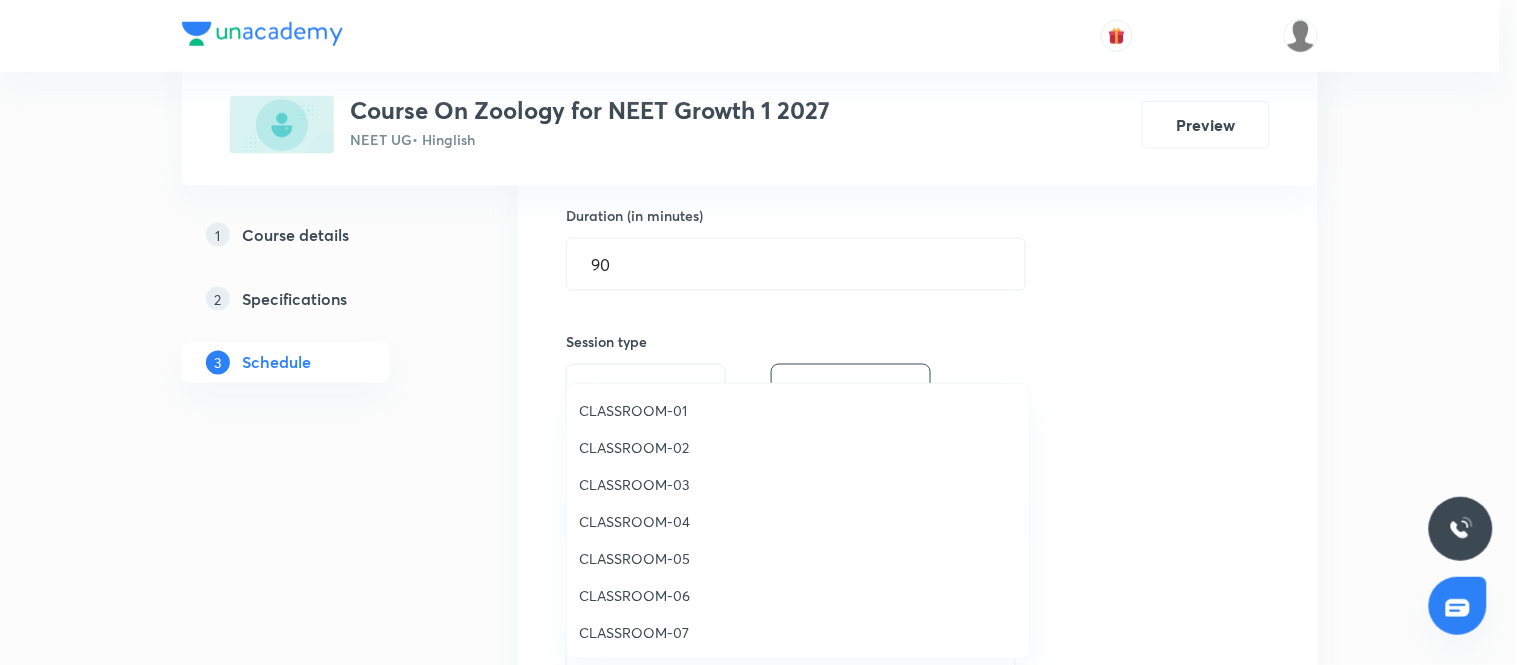 click on "CLASSROOM-05" at bounding box center [798, 558] 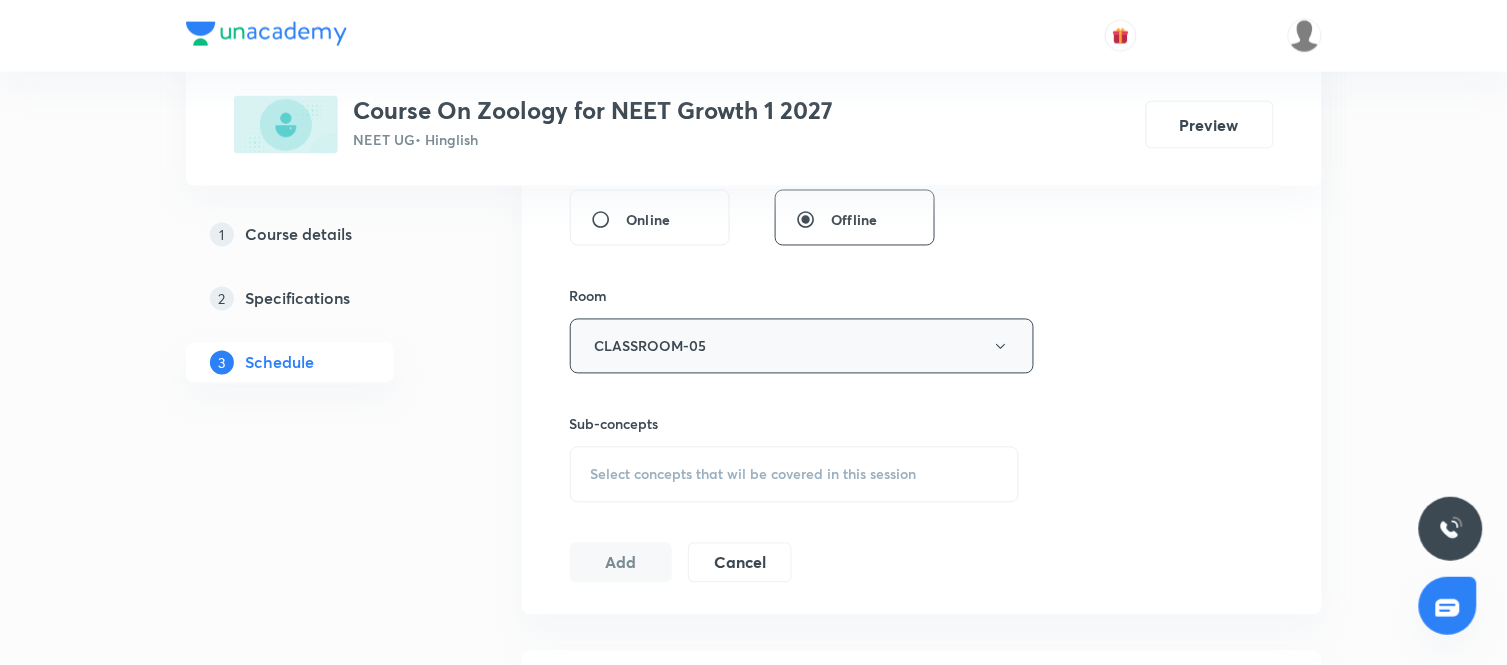 scroll, scrollTop: 792, scrollLeft: 0, axis: vertical 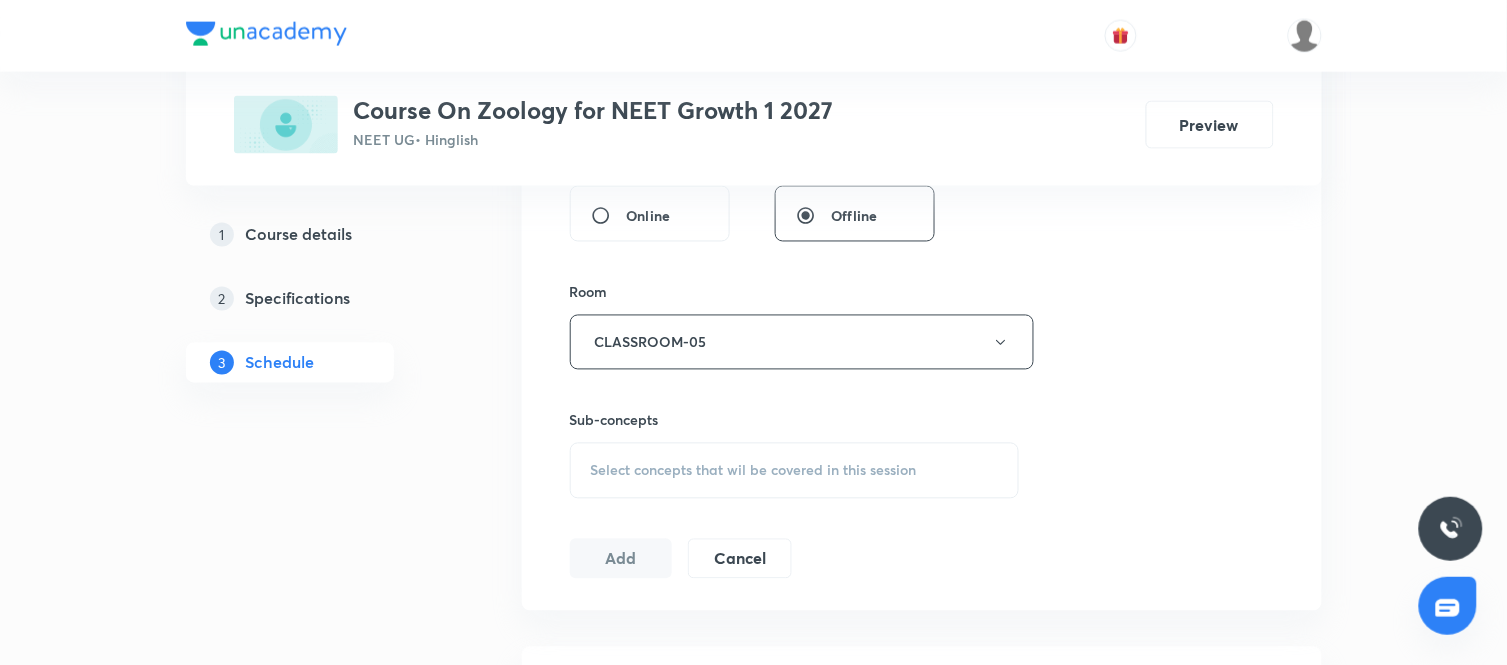 click on "Select concepts that wil be covered in this session" at bounding box center [754, 471] 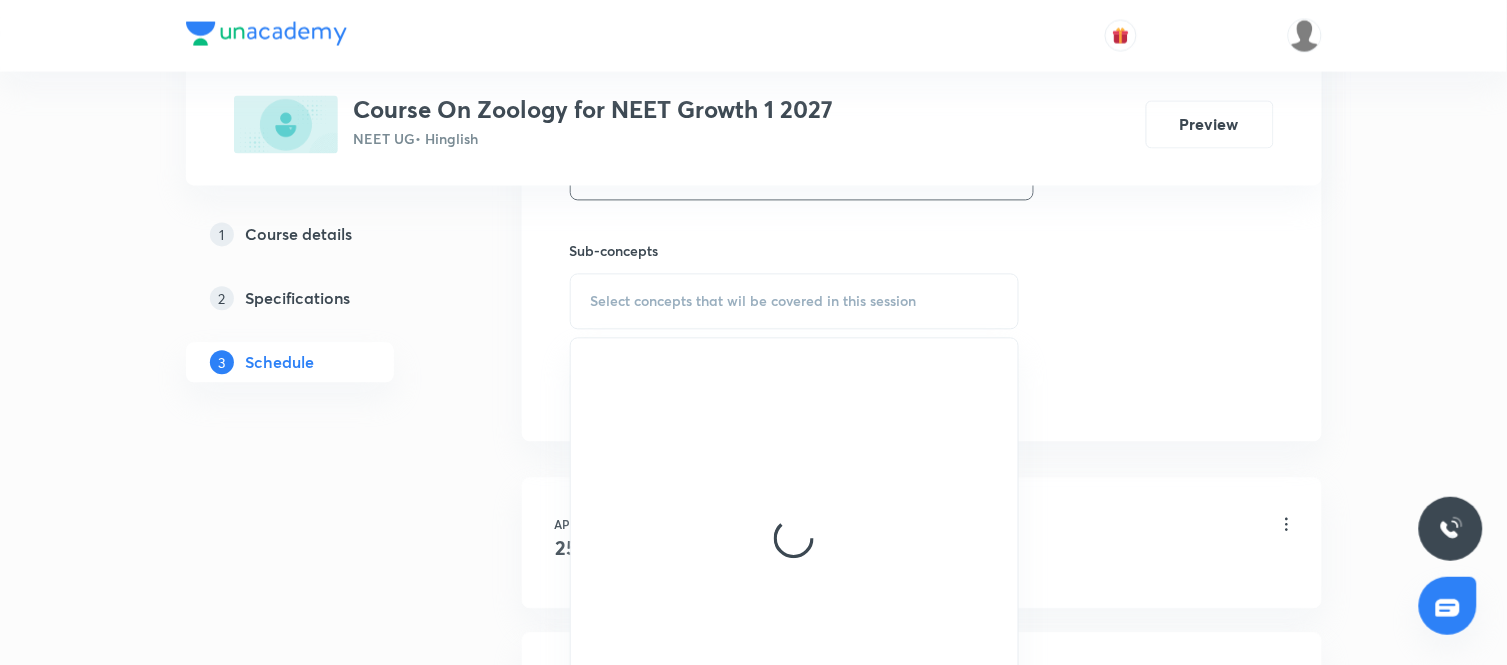 scroll, scrollTop: 962, scrollLeft: 0, axis: vertical 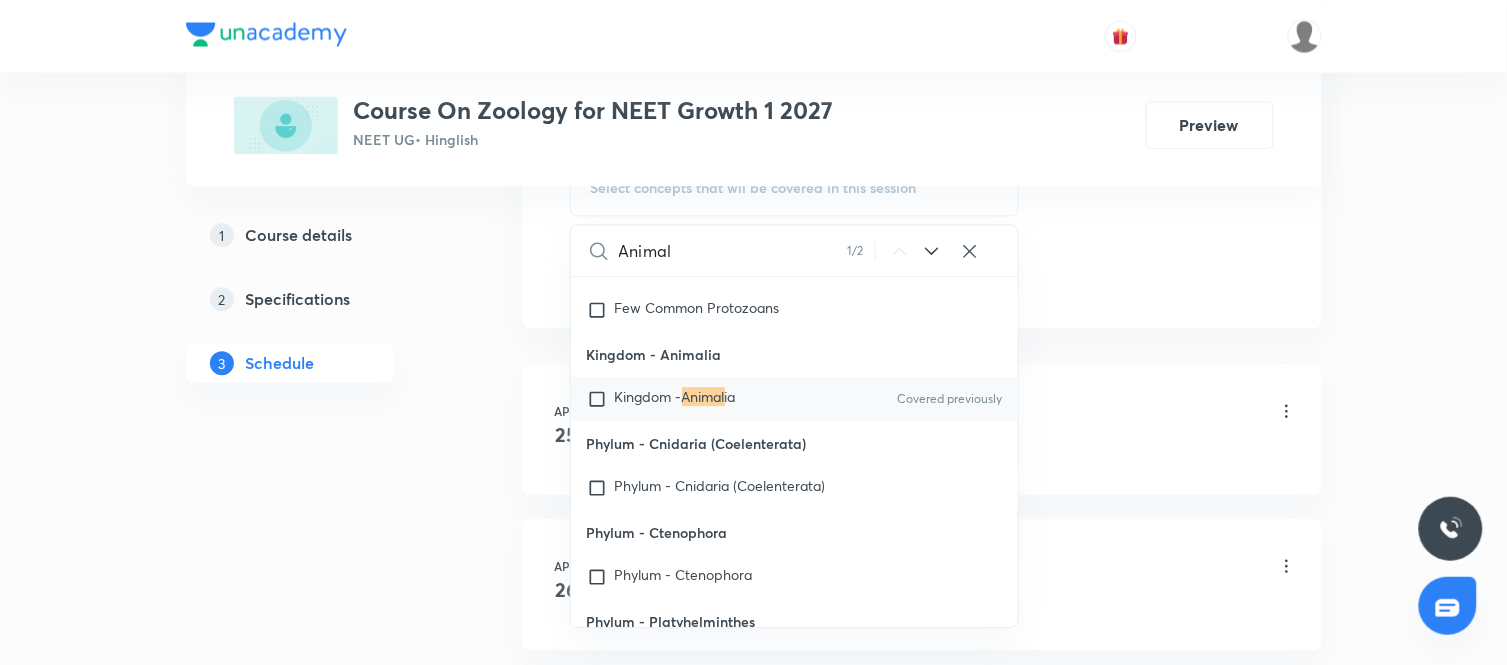 type on "Animal" 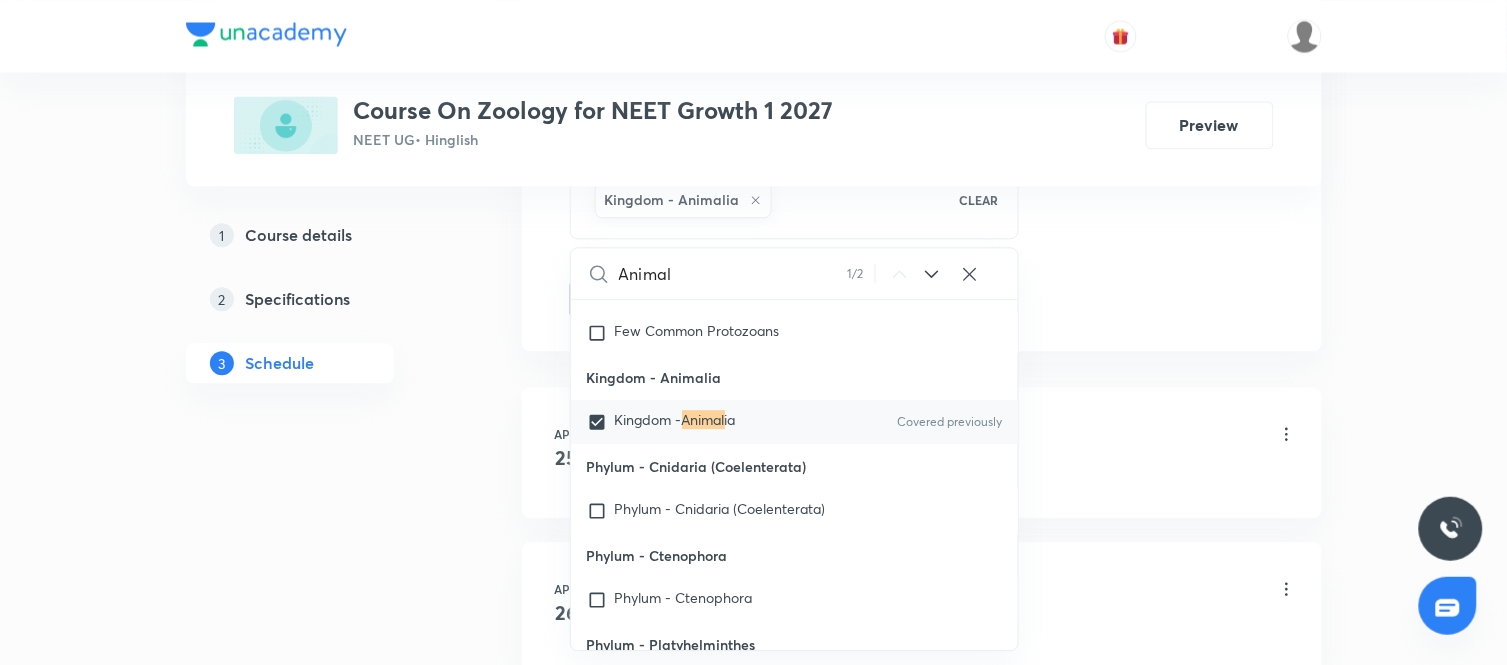 click on "Plus Courses Course On Zoology for NEET Growth 1 2027 NEET UG  • Hinglish Preview 1 Course details 2 Specifications 3 Schedule Schedule 30  classes Session  31 Live class Session title 33/99 Structural Organisation in Animal ​ Schedule for Jul 10, 2025, 12:30 PM ​ Duration (in minutes) 90 ​   Session type Online Offline Room CLASSROOM-05 Sub-concepts Kingdom - Animalia CLEAR Animal 1 / 2 ​ Basis of Classification Basis of Classification Coelom Important Phyla Important Phyla Class - Mammalia Class - Mammalia Class - Amphibia Class - Amphibia Super Class - Pisces Super Class - Pisces Class - Cyclostomata Class - Cyclostomata Sub Phylum - Vertebrata Sub Phylum - Vertebrata Sub Phylum - Cephalochordata Sub Phylum - Cephalochordata Sub Phylum - Urochordata or Tunicata Sub Phylum - Urochordata or Tunicata Classification of Chordata Classification of Chordata Phylum - Chordata Phylum - Chordata Phylum - Hemichordata Phylum - Hemichordata Phylum - Mollusca Phylum - Mollusca Examples Characteristics Animal" at bounding box center [754, 2102] 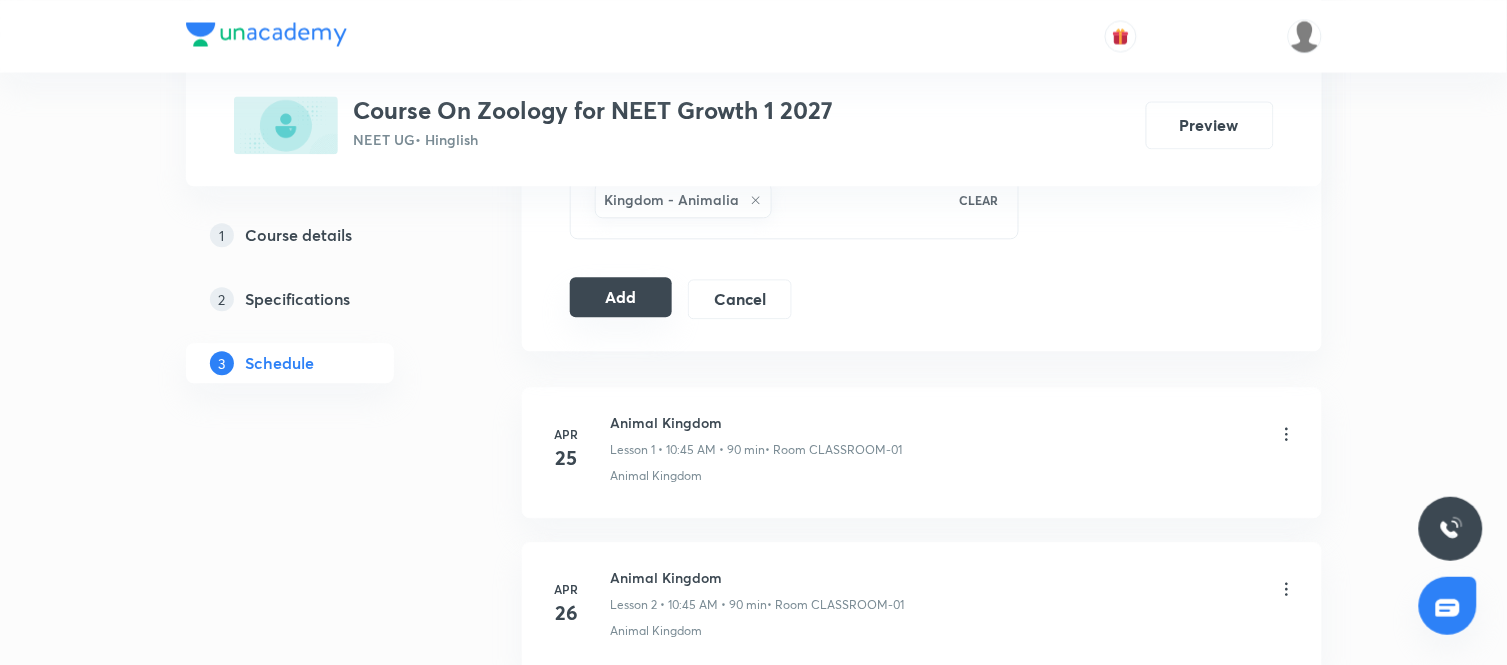 click on "Add" at bounding box center (621, 297) 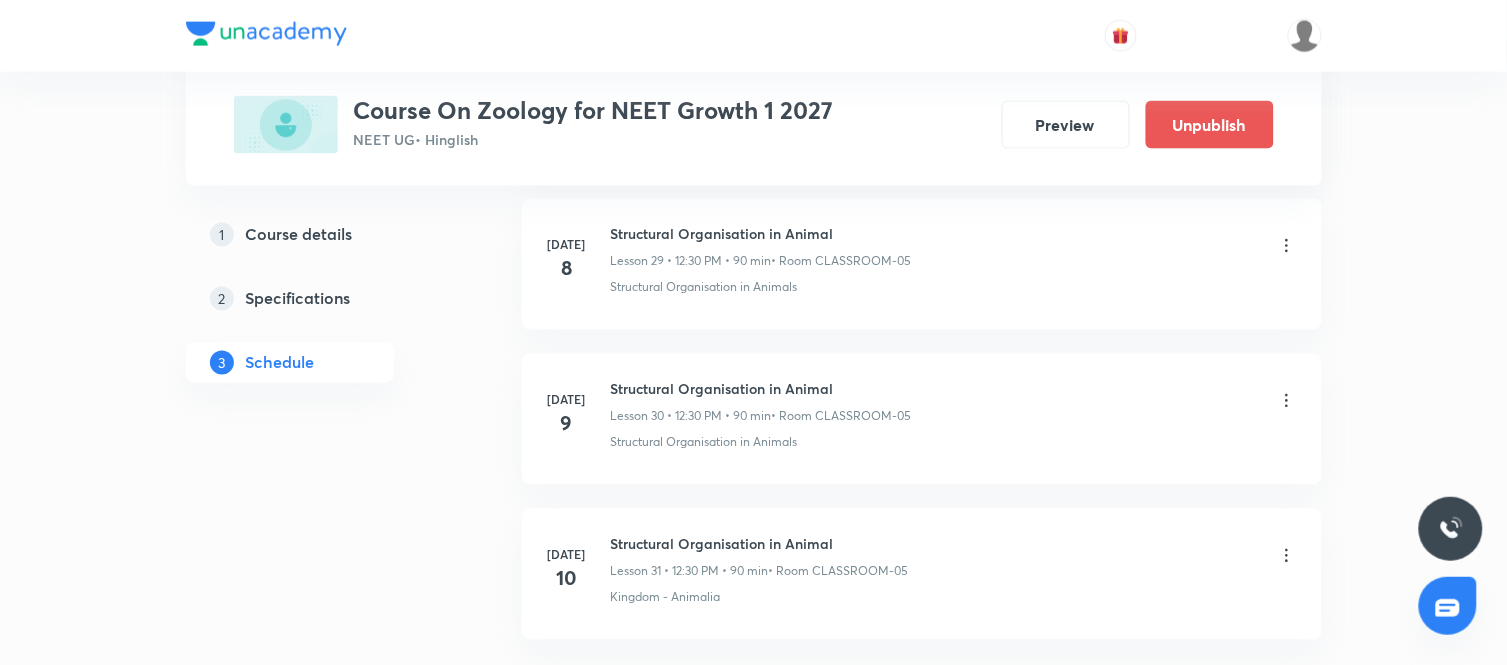 scroll, scrollTop: 4662, scrollLeft: 0, axis: vertical 